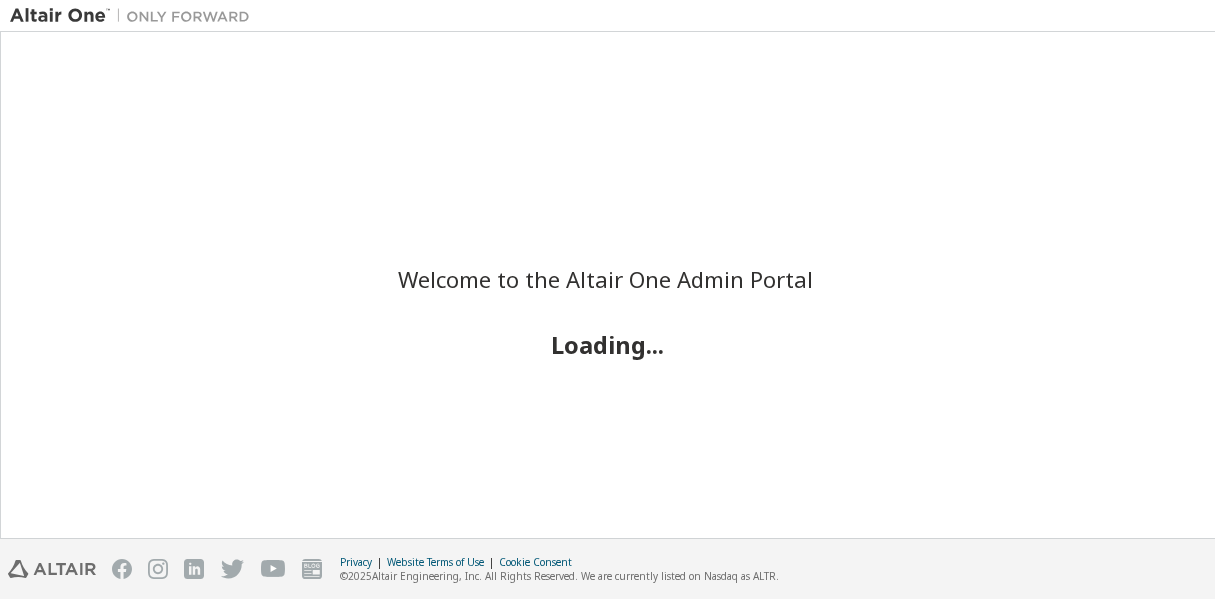 scroll, scrollTop: 0, scrollLeft: 0, axis: both 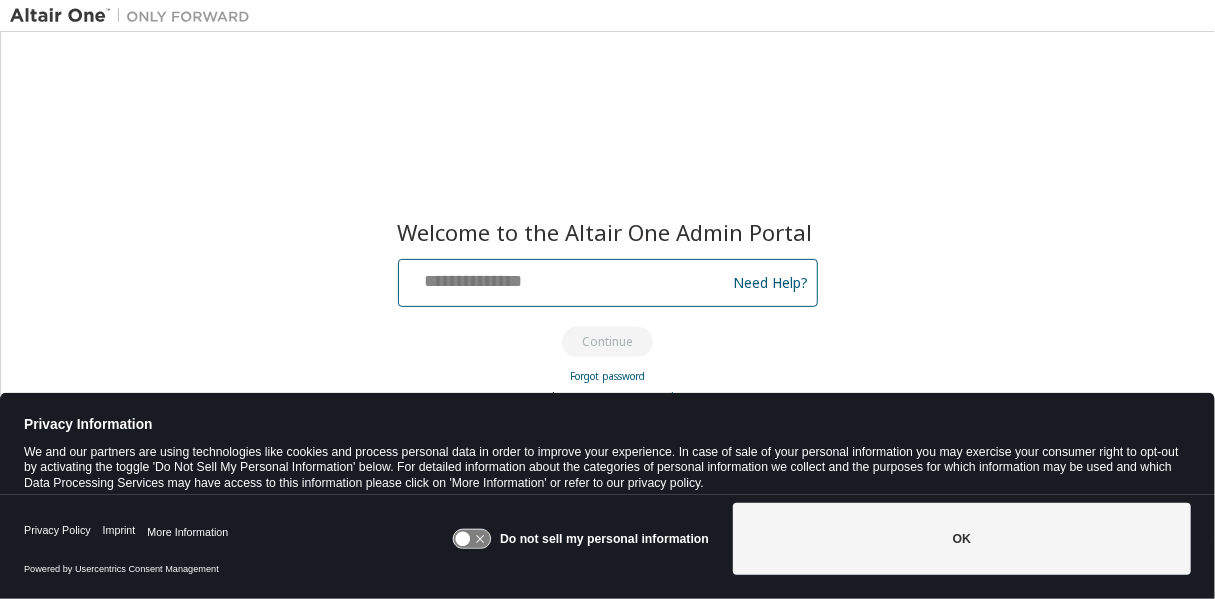 click at bounding box center (565, 278) 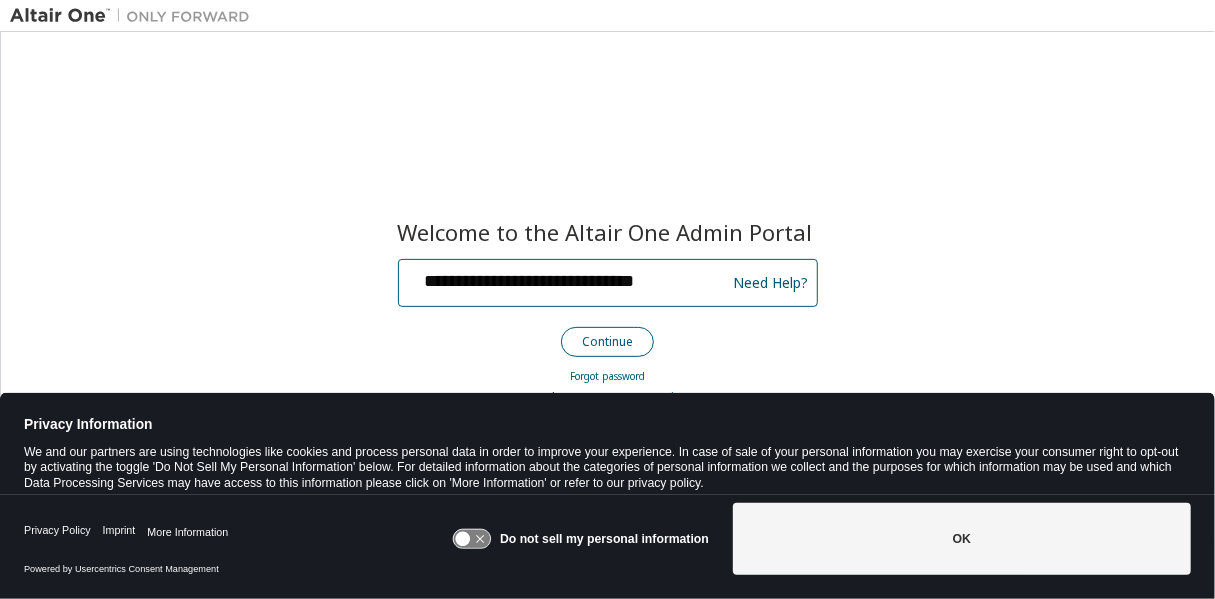 type on "**********" 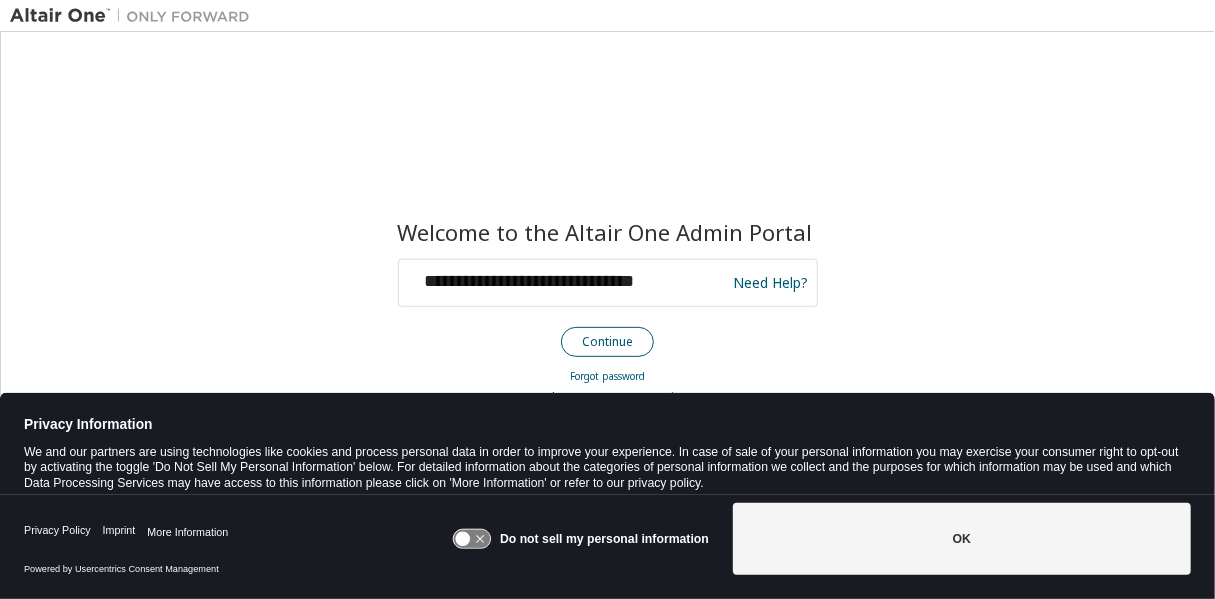 click on "Continue" at bounding box center (607, 342) 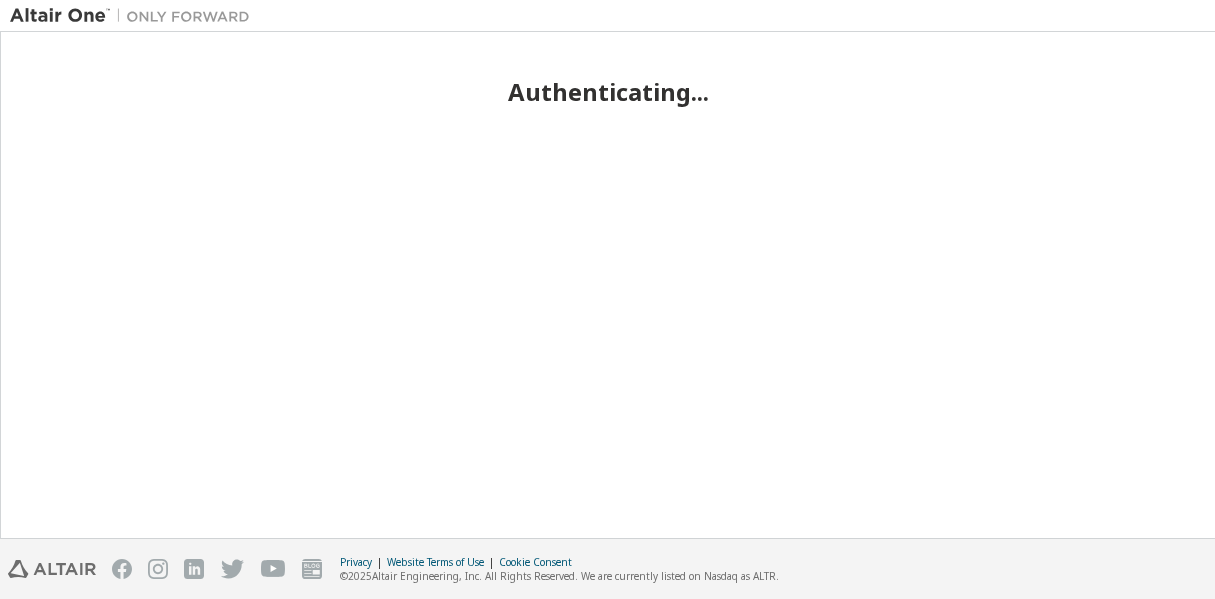 scroll, scrollTop: 0, scrollLeft: 0, axis: both 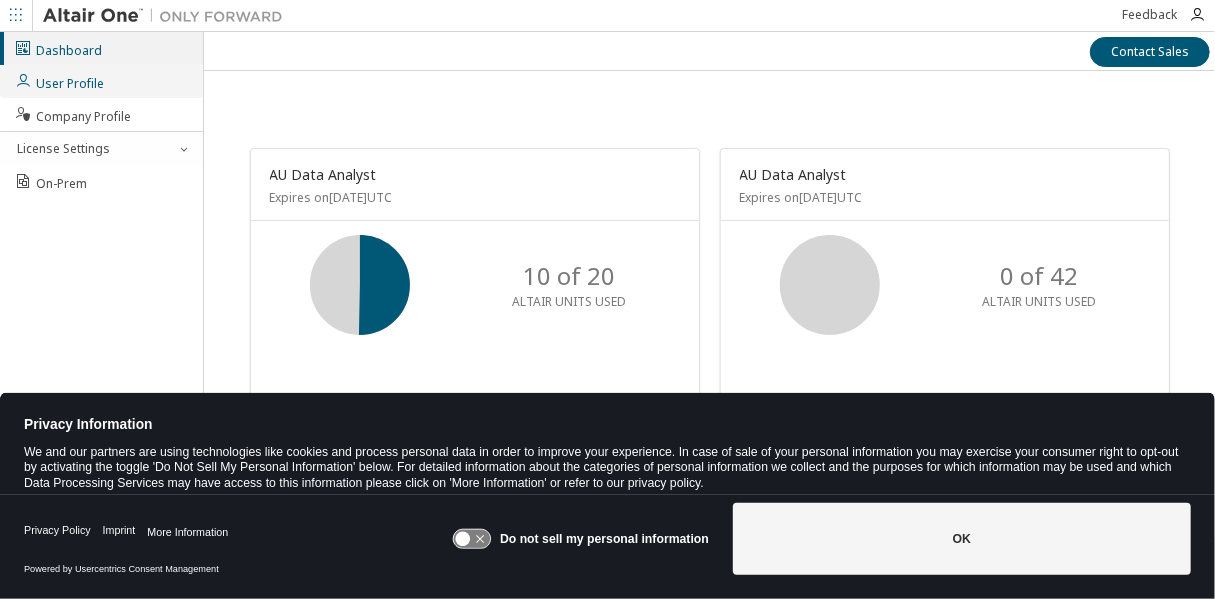 click on "User Profile" at bounding box center [59, 81] 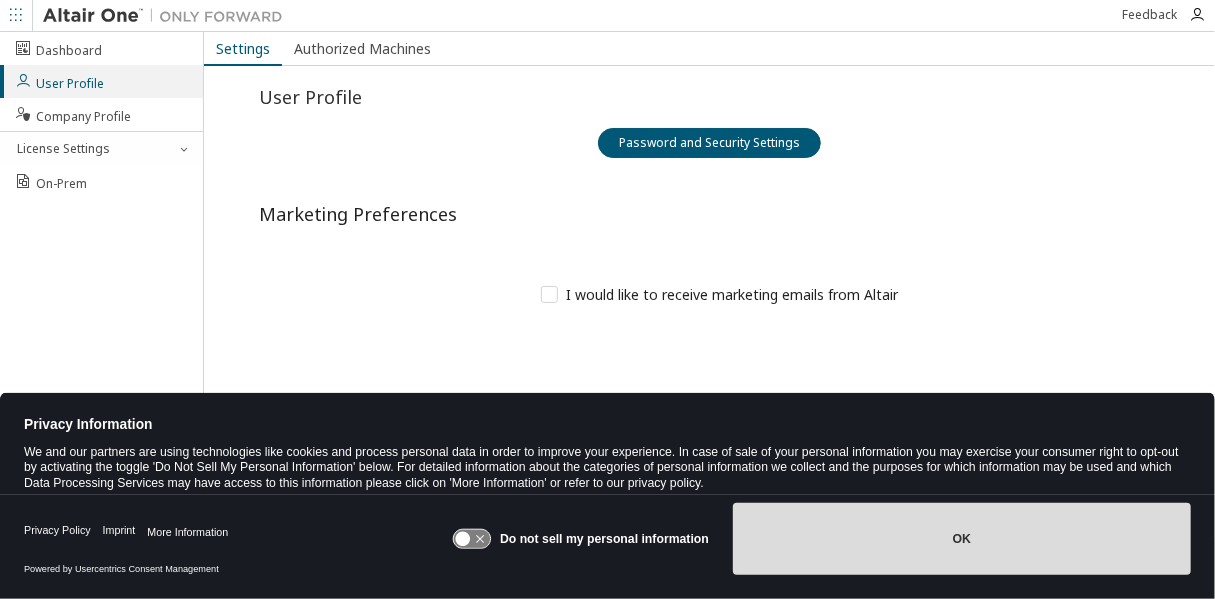 click on "OK" at bounding box center [962, 539] 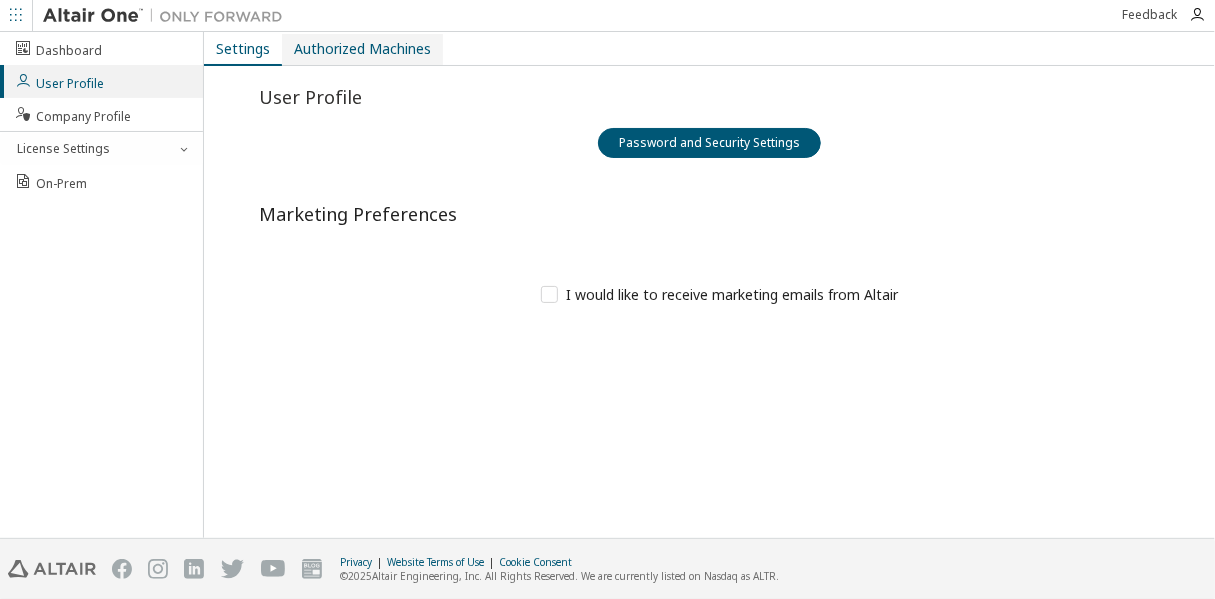 click on "Authorized Machines" at bounding box center (362, 49) 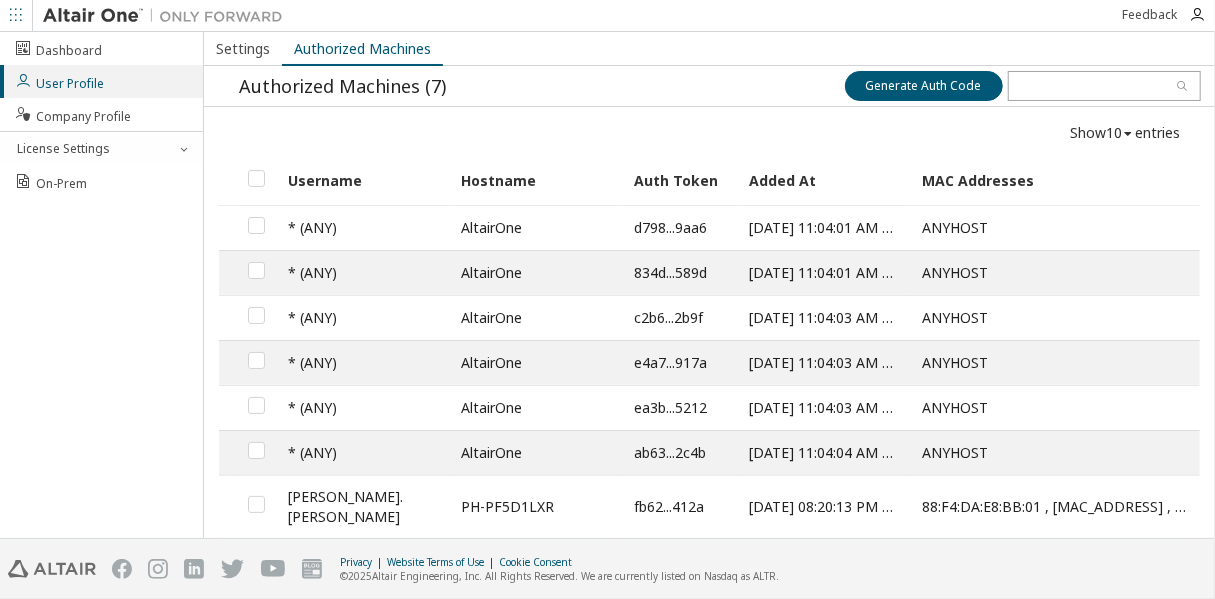 scroll, scrollTop: 40, scrollLeft: 0, axis: vertical 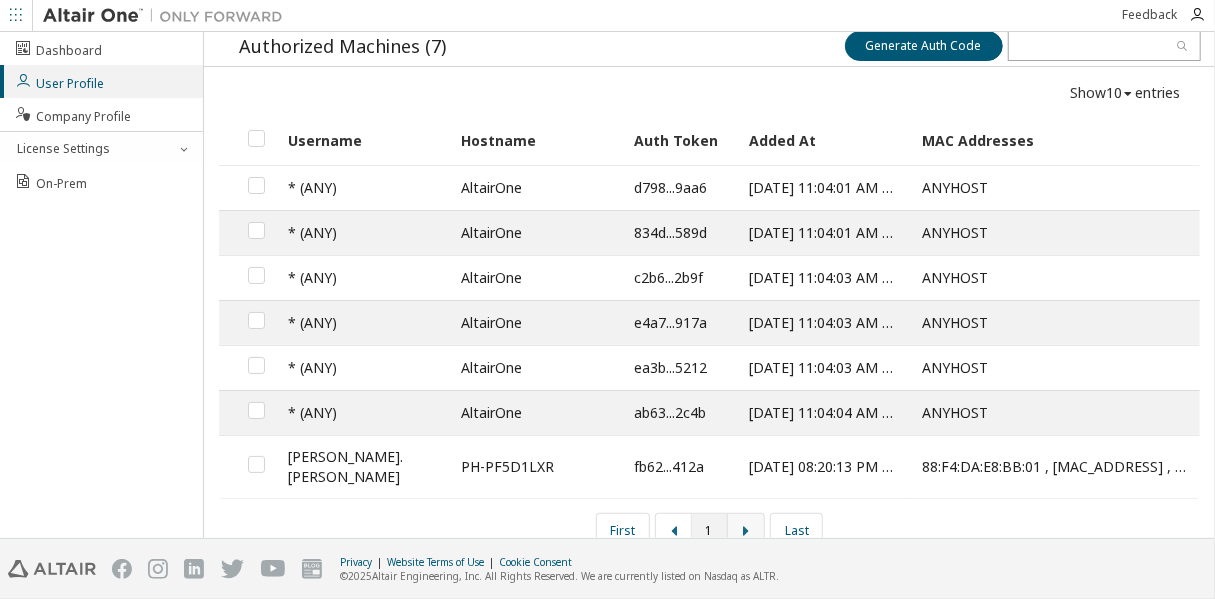 click at bounding box center (746, 530) 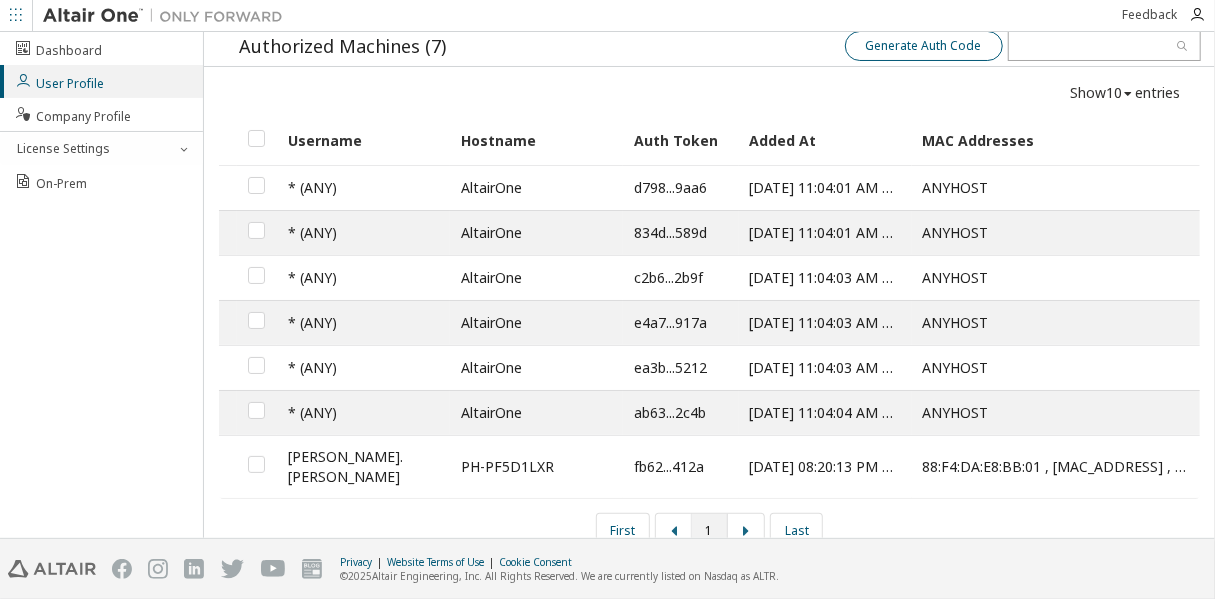 click on "Generate Auth Code" at bounding box center [924, 46] 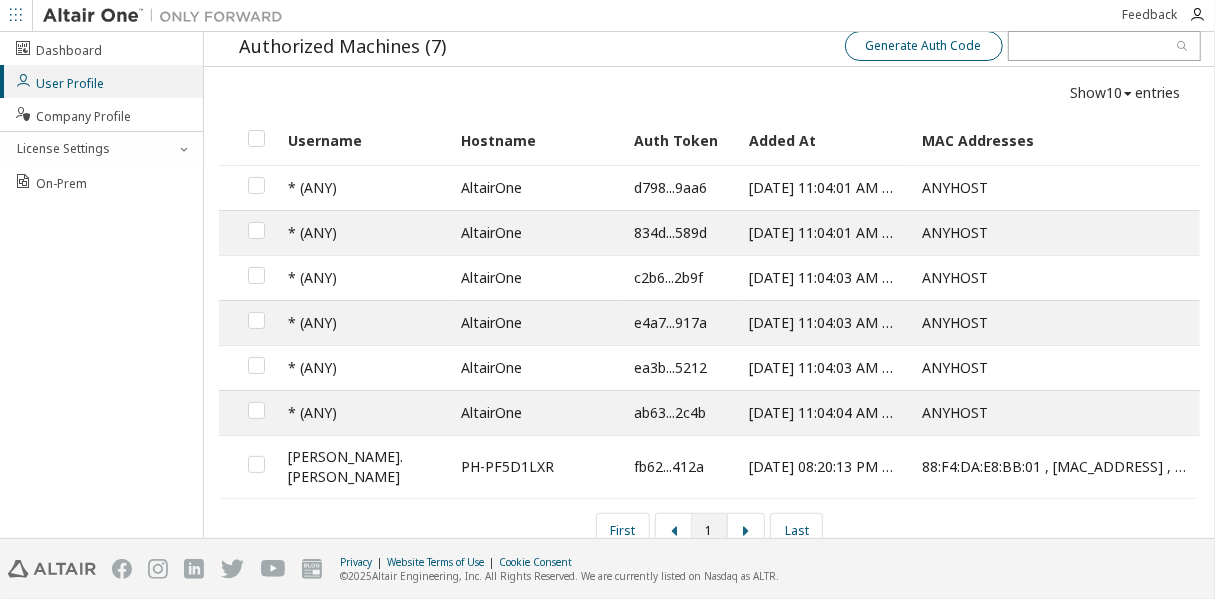 scroll, scrollTop: 212, scrollLeft: 0, axis: vertical 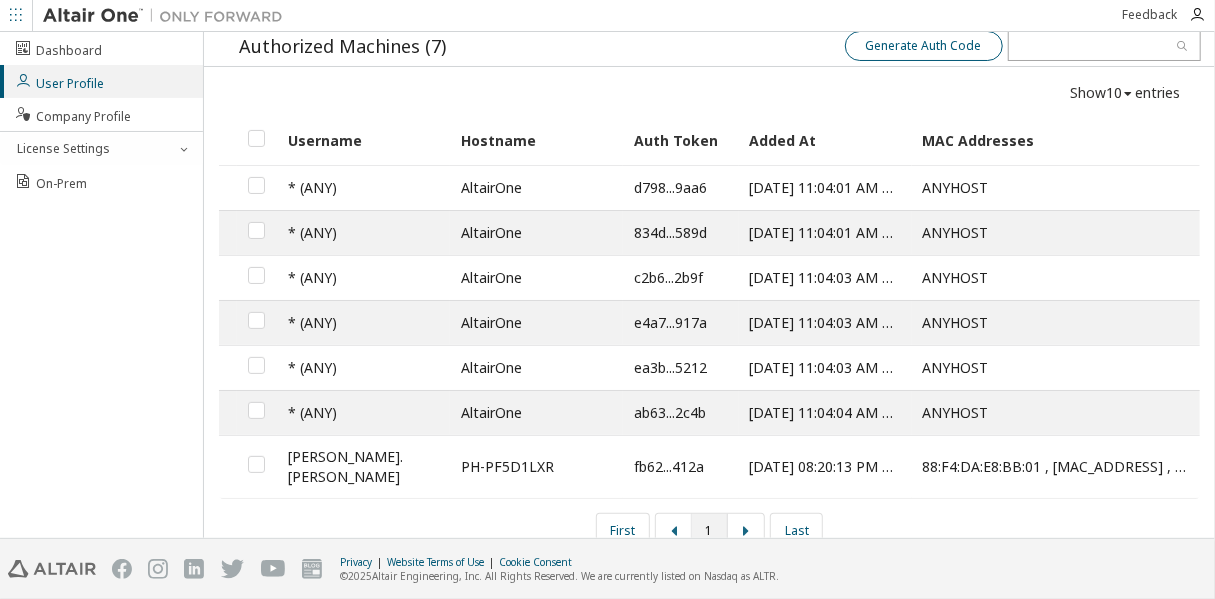click on "Generate Auth Code" at bounding box center (924, 46) 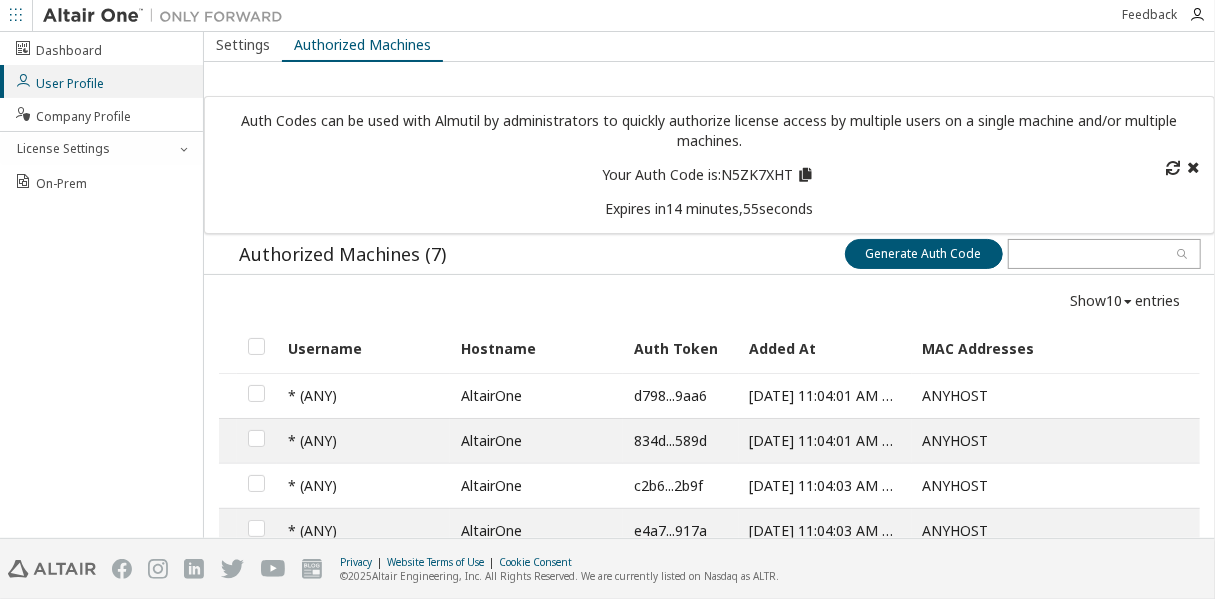 scroll, scrollTop: 0, scrollLeft: 0, axis: both 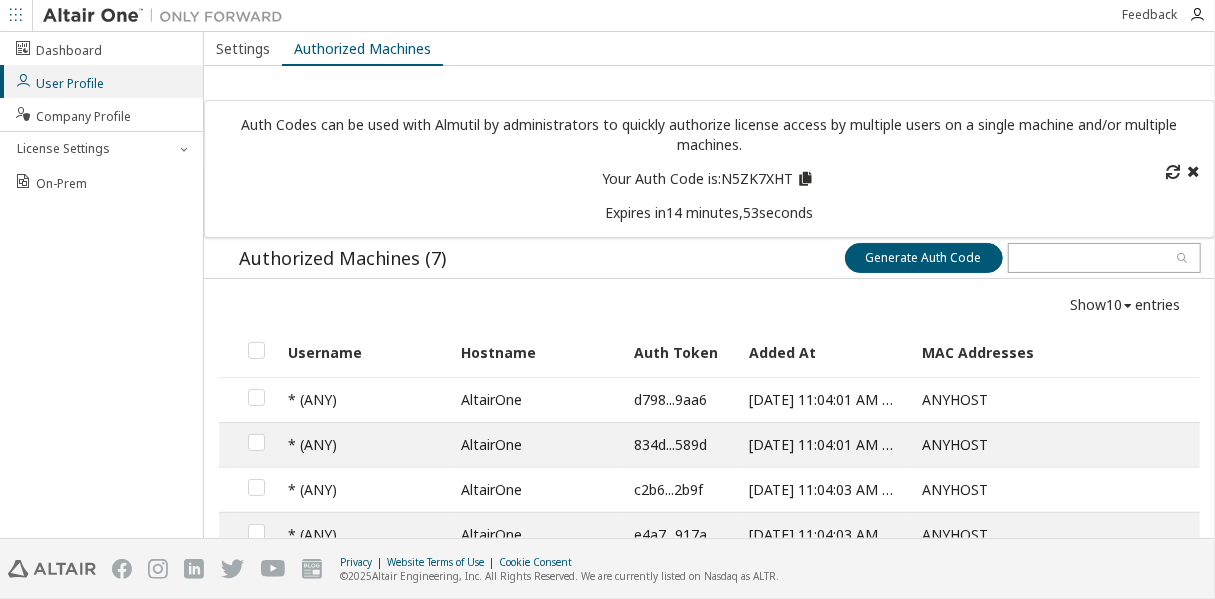 click at bounding box center [805, 176] 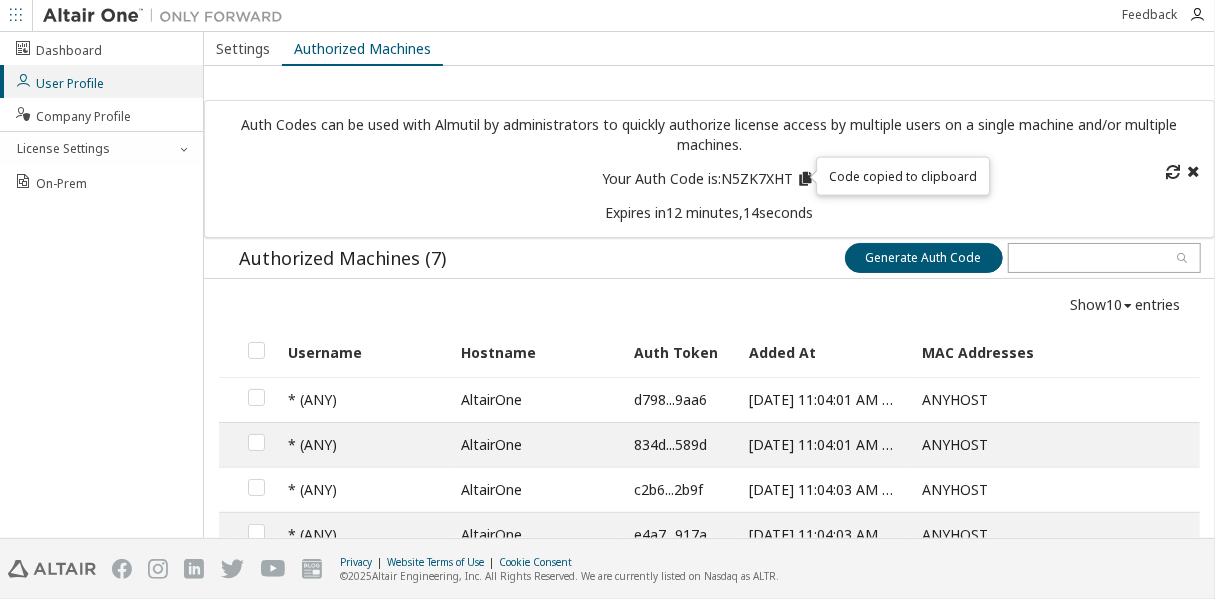 click at bounding box center (1173, 169) 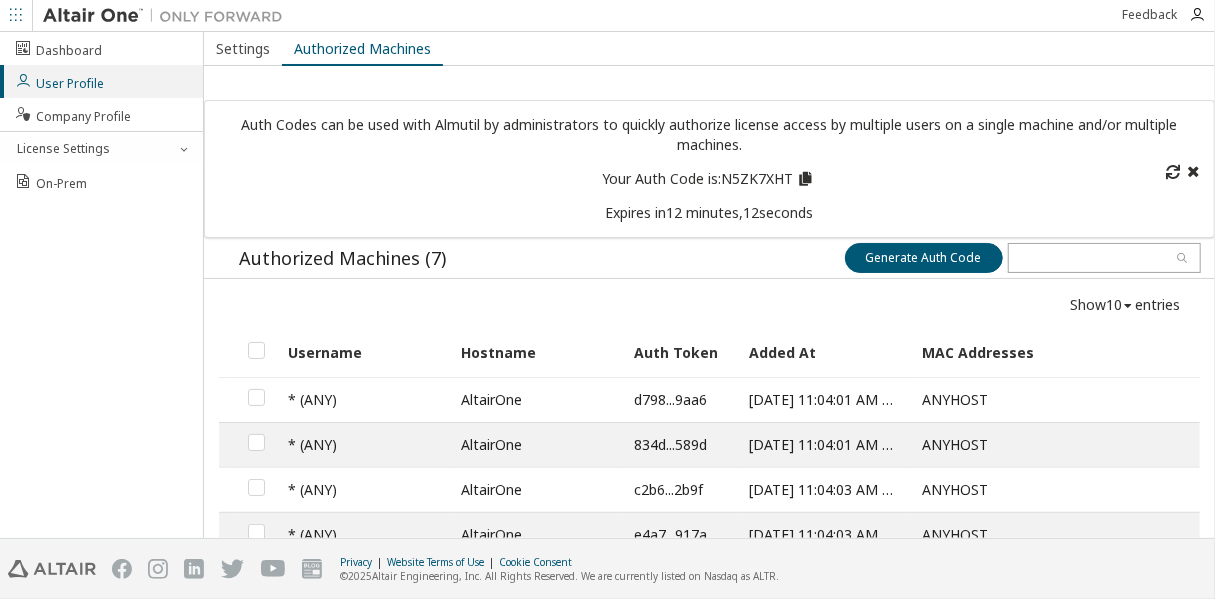 click at bounding box center [805, 176] 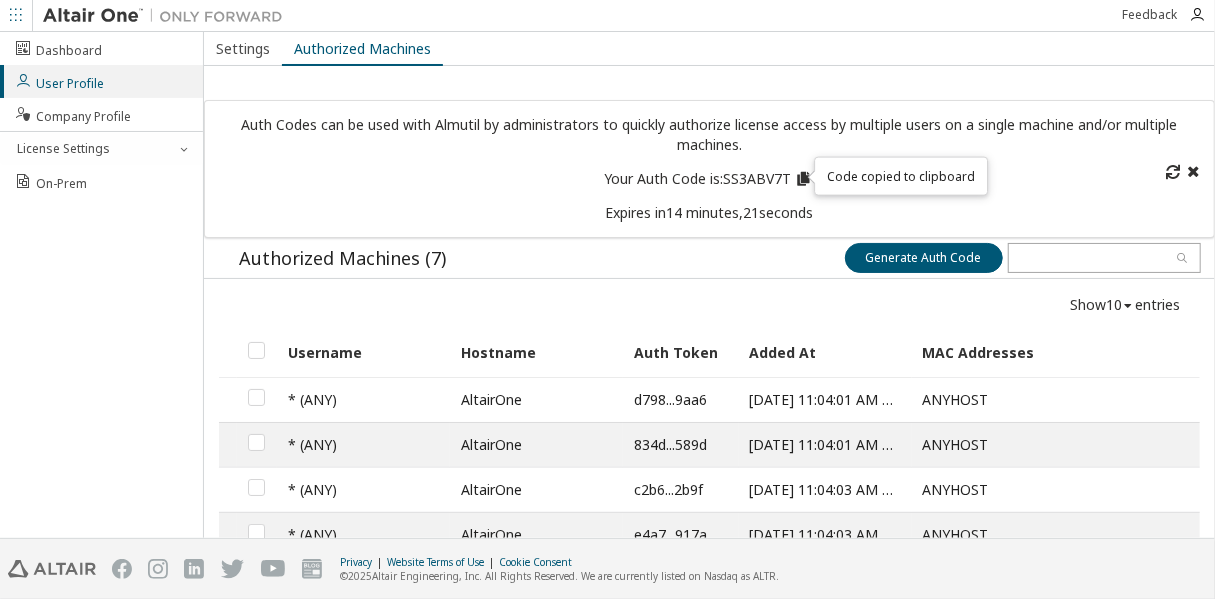 click at bounding box center (803, 176) 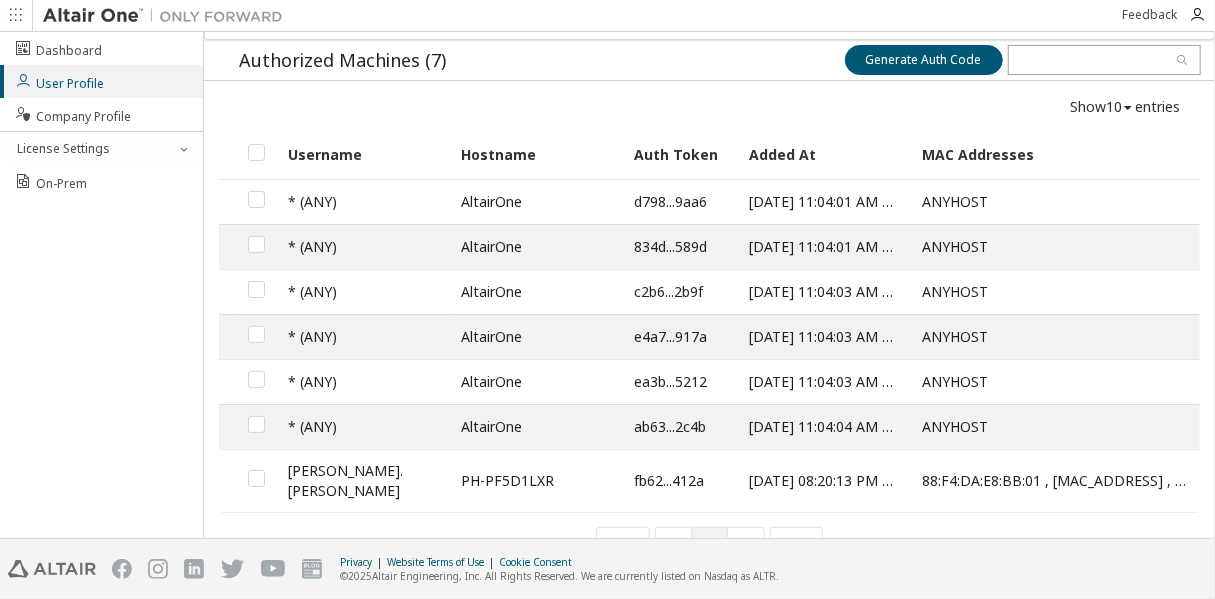 scroll, scrollTop: 212, scrollLeft: 0, axis: vertical 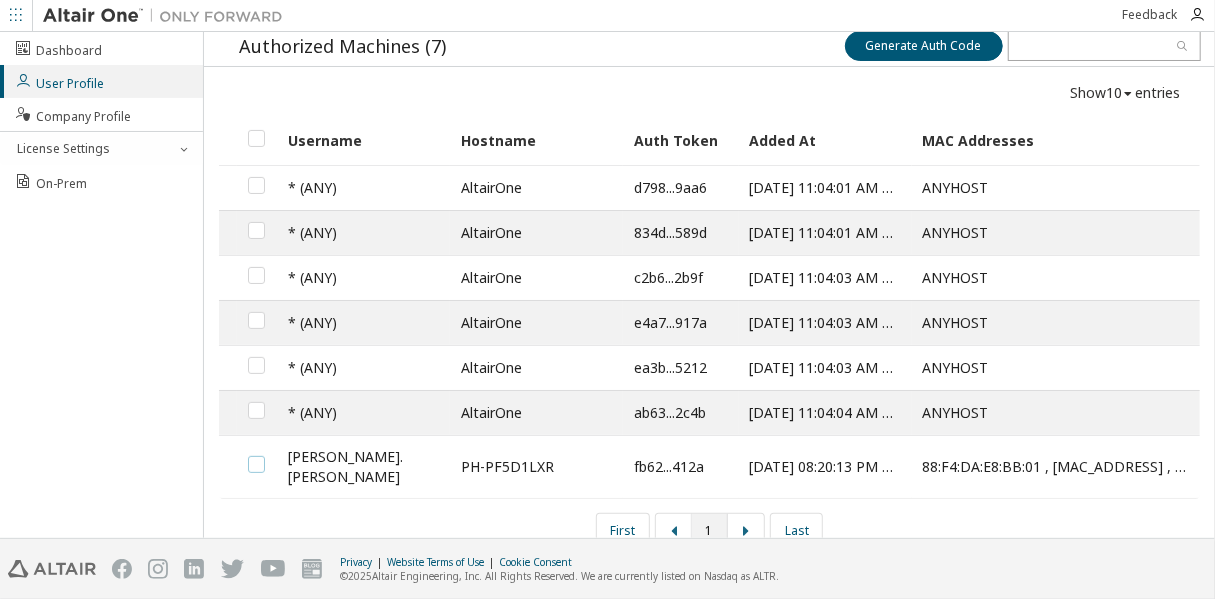 click at bounding box center [256, 456] 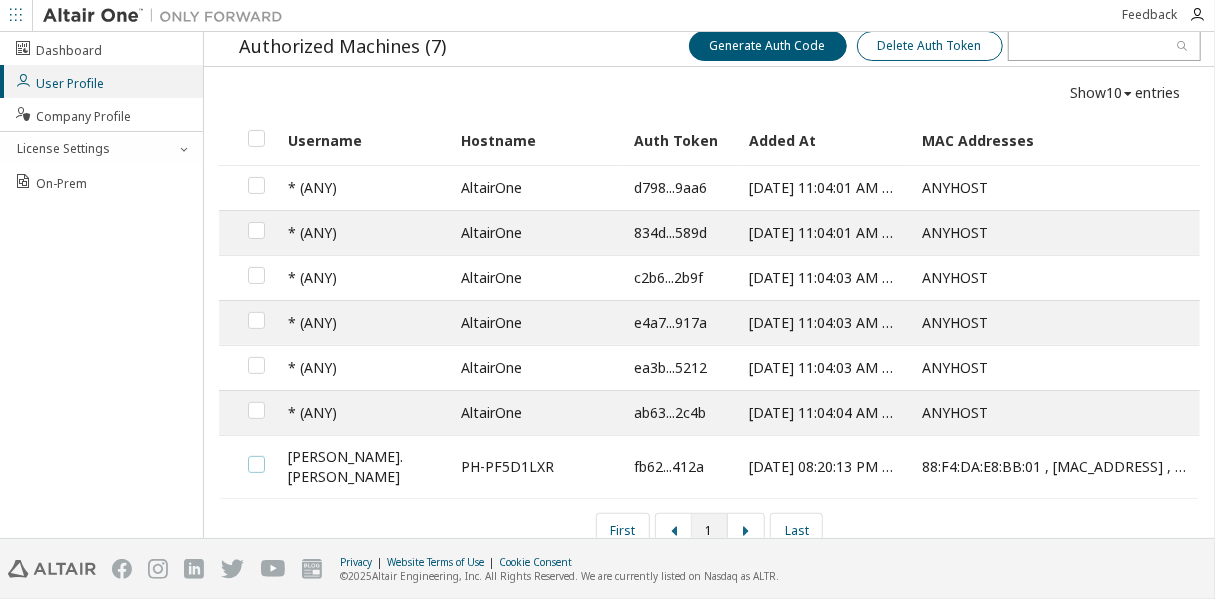 click on "Delete Auth Token" at bounding box center (930, 46) 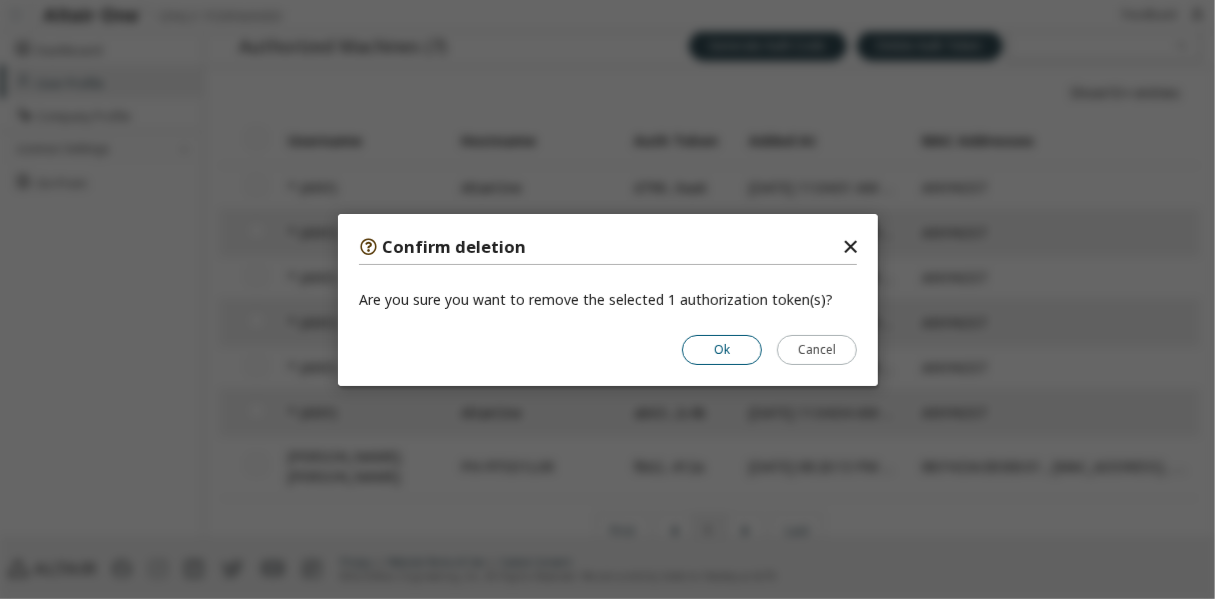 click on "Ok" at bounding box center [722, 349] 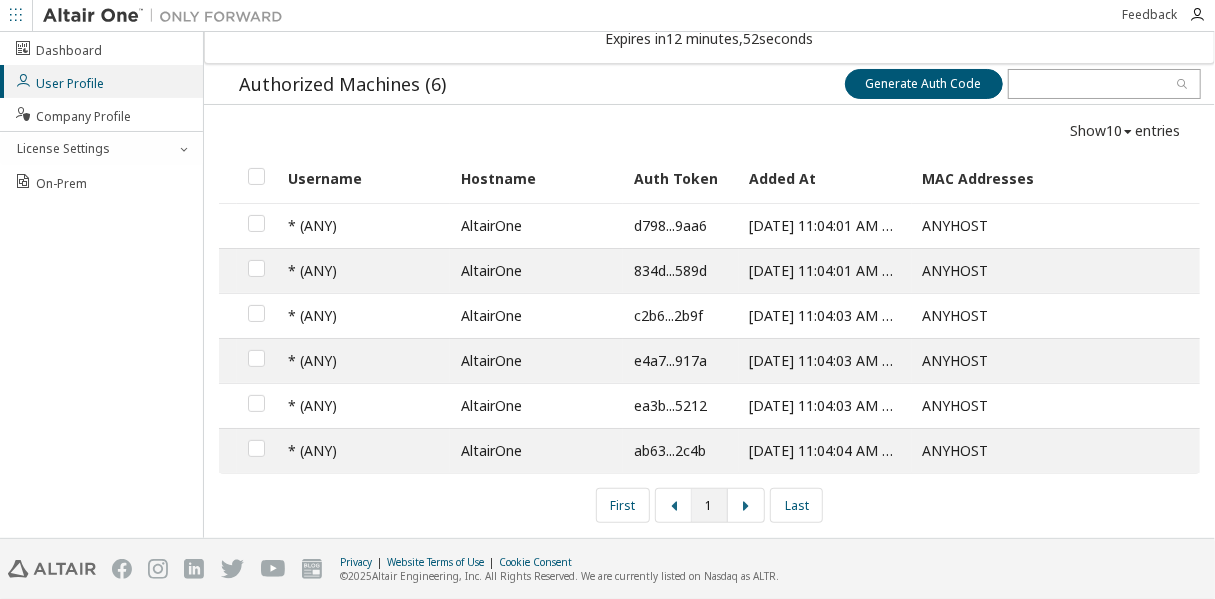 scroll, scrollTop: 167, scrollLeft: 0, axis: vertical 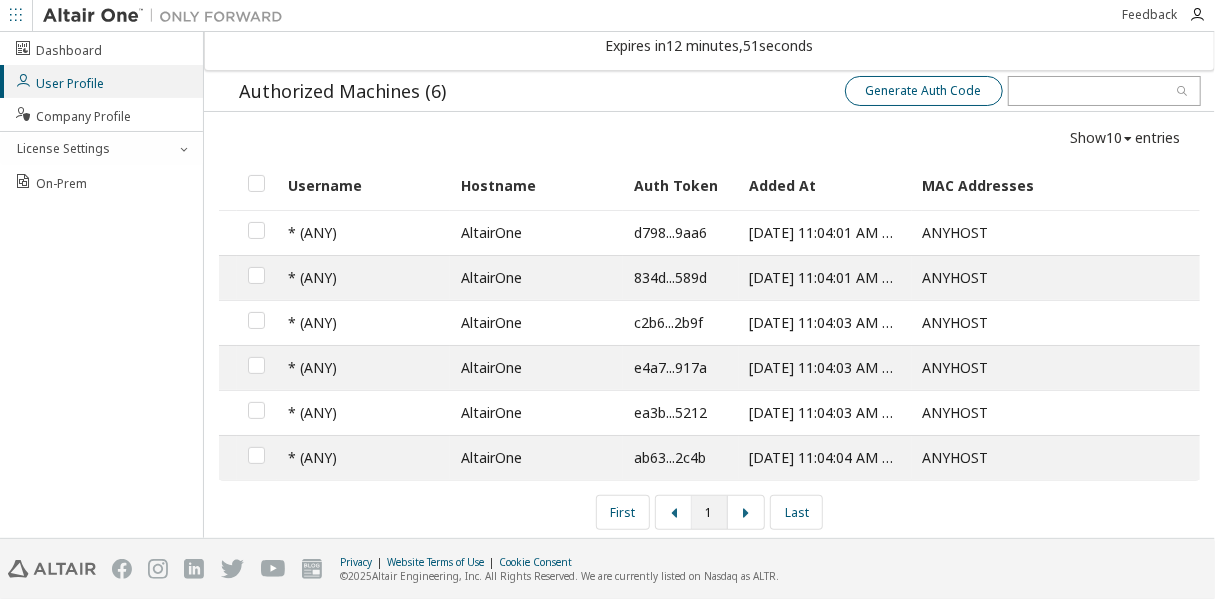 click on "Generate Auth Code" at bounding box center [924, 91] 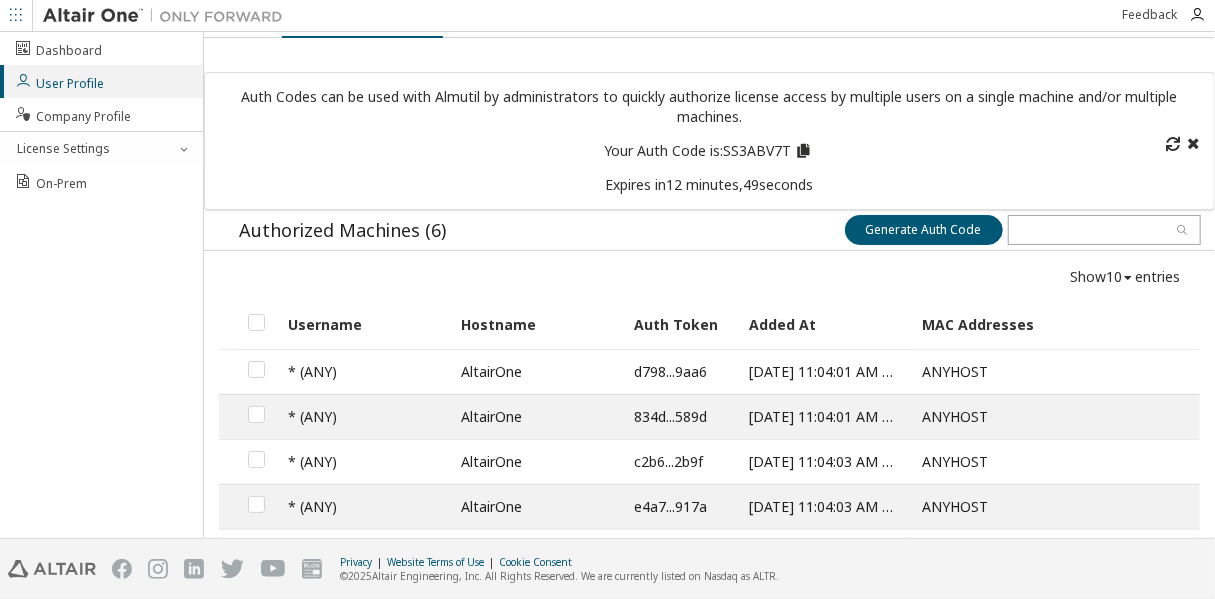 scroll, scrollTop: 0, scrollLeft: 0, axis: both 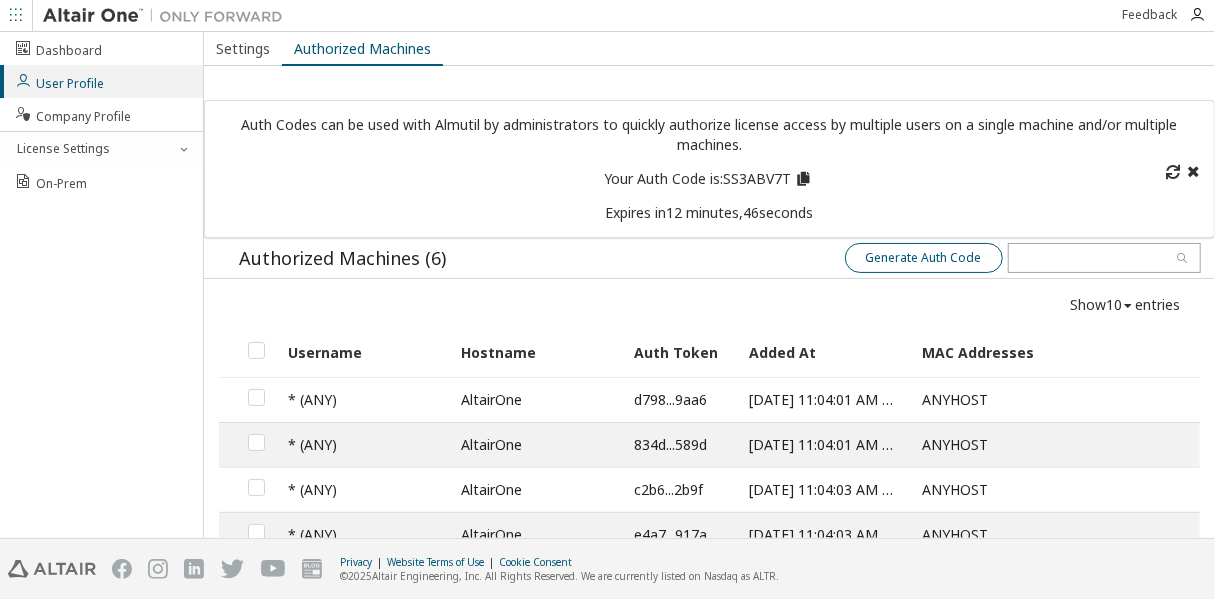 click on "Generate Auth Code" at bounding box center [924, 258] 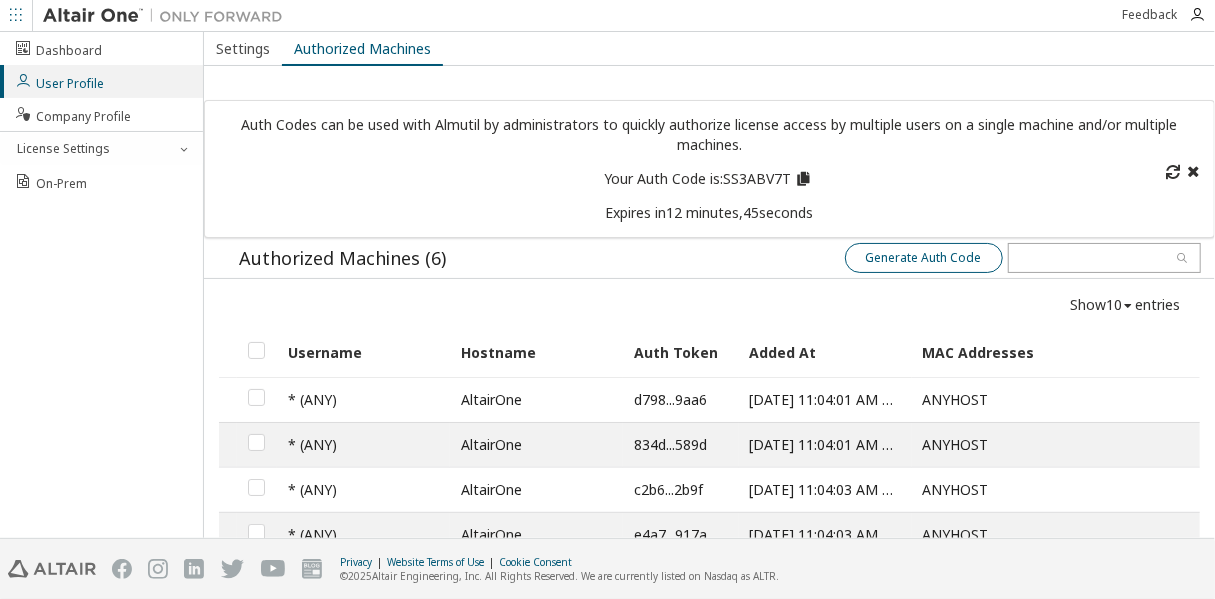 click on "Generate Auth Code" at bounding box center [924, 258] 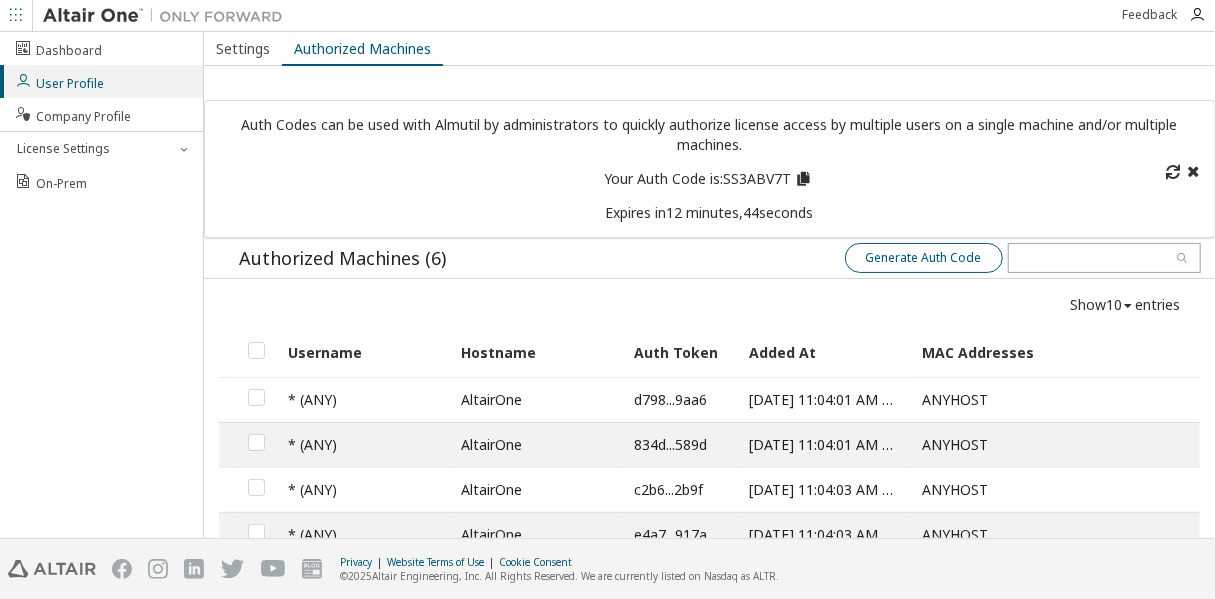 click on "Generate Auth Code" at bounding box center (924, 258) 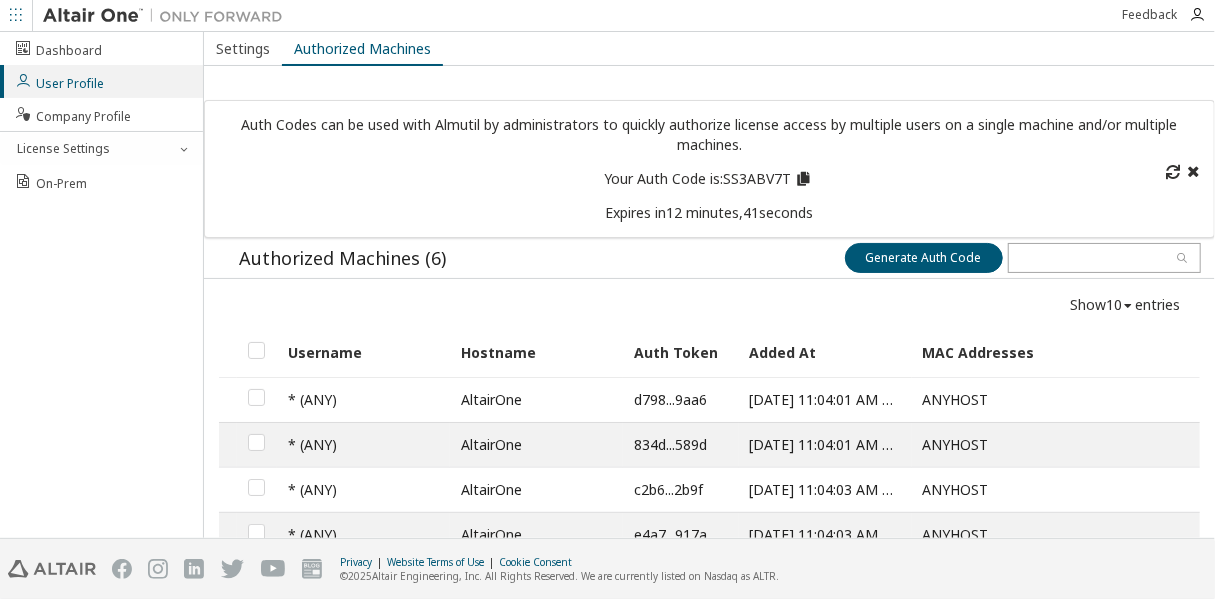click at bounding box center (1173, 169) 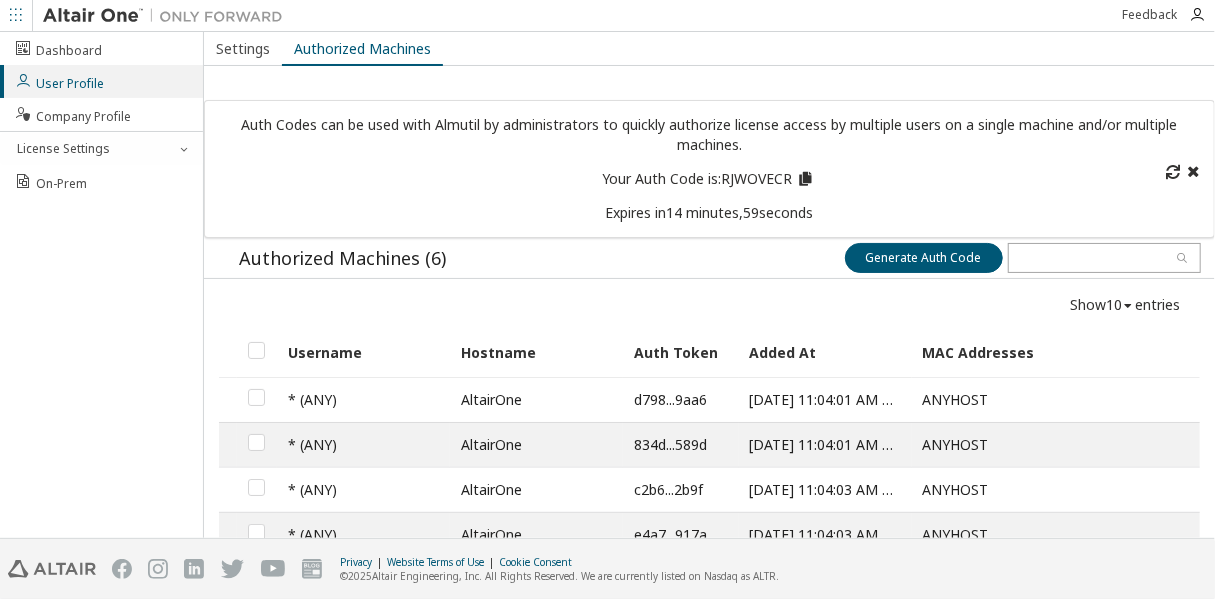 click at bounding box center (804, 176) 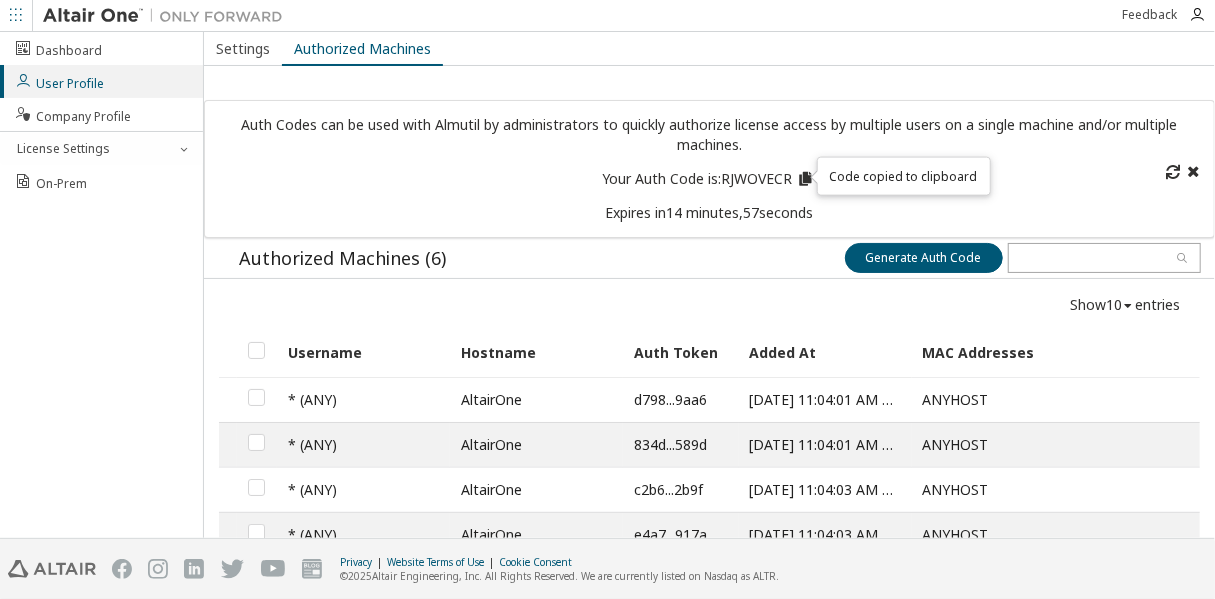 click at bounding box center [804, 176] 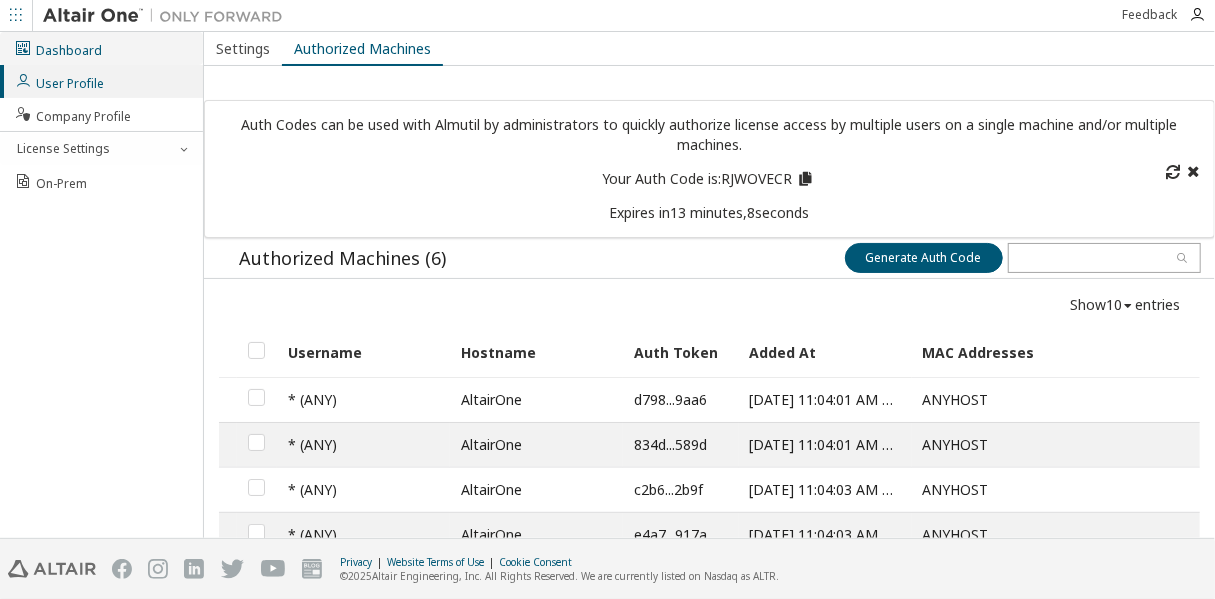 click on "Dashboard" at bounding box center (58, 48) 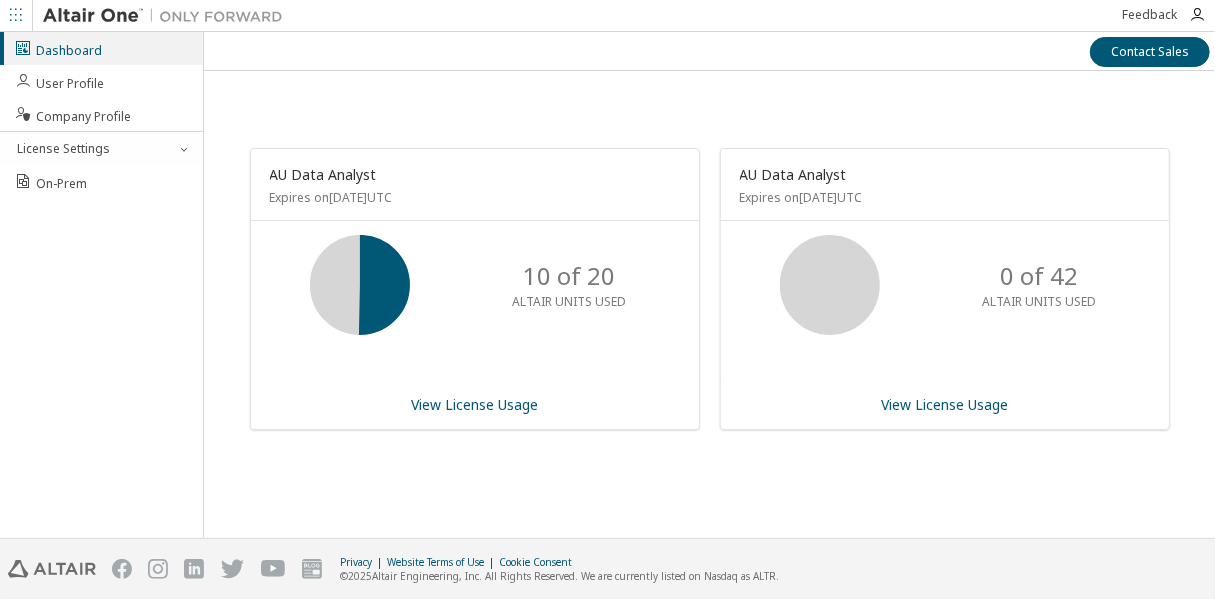 click at bounding box center (16, 16) 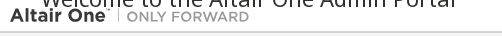 scroll, scrollTop: 0, scrollLeft: 0, axis: both 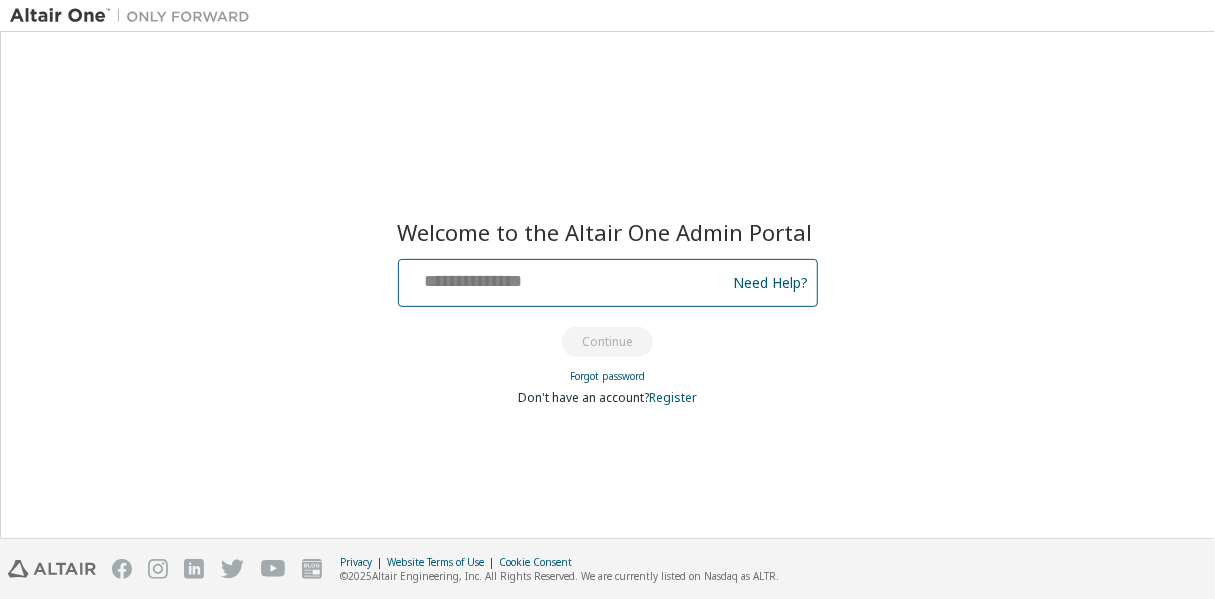 click at bounding box center [565, 278] 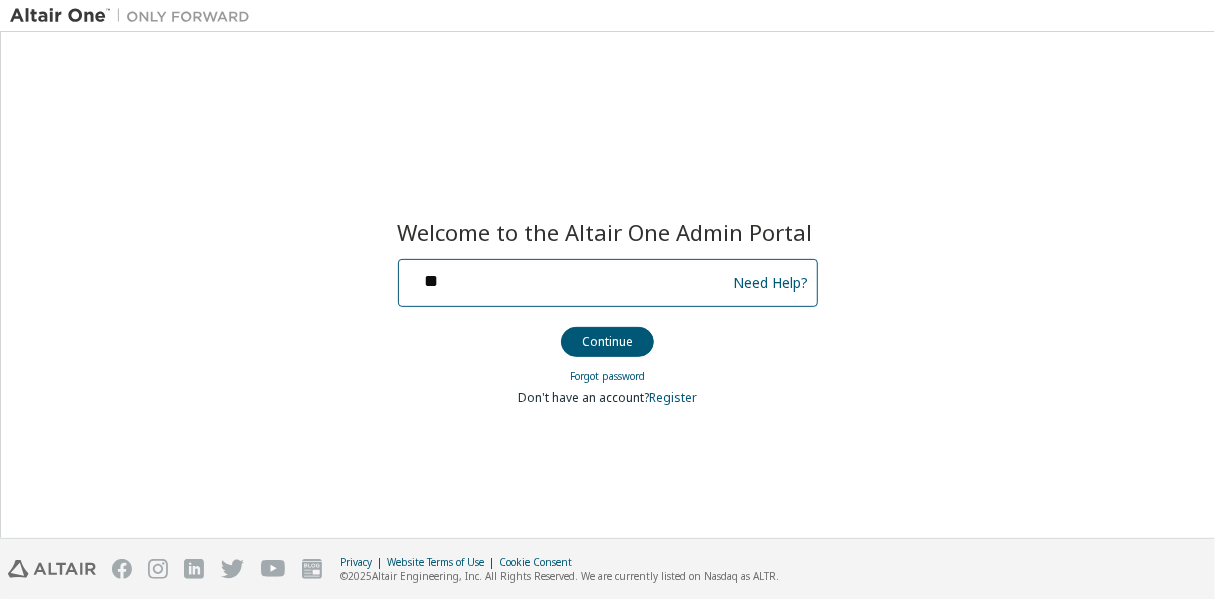 type on "**********" 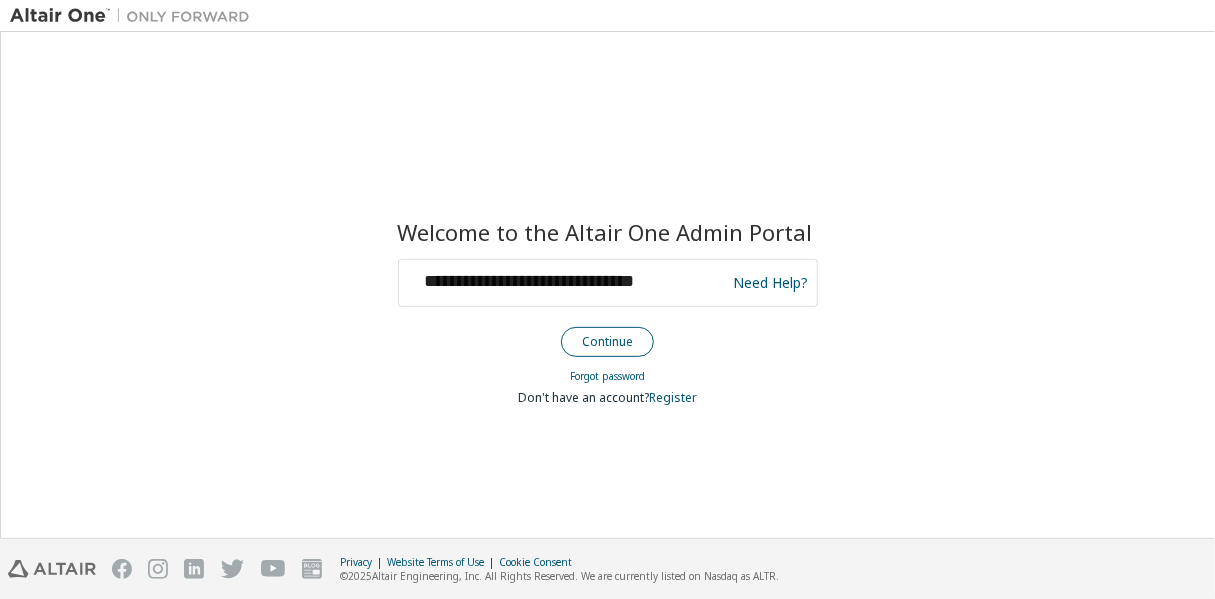 click on "Continue" at bounding box center [607, 342] 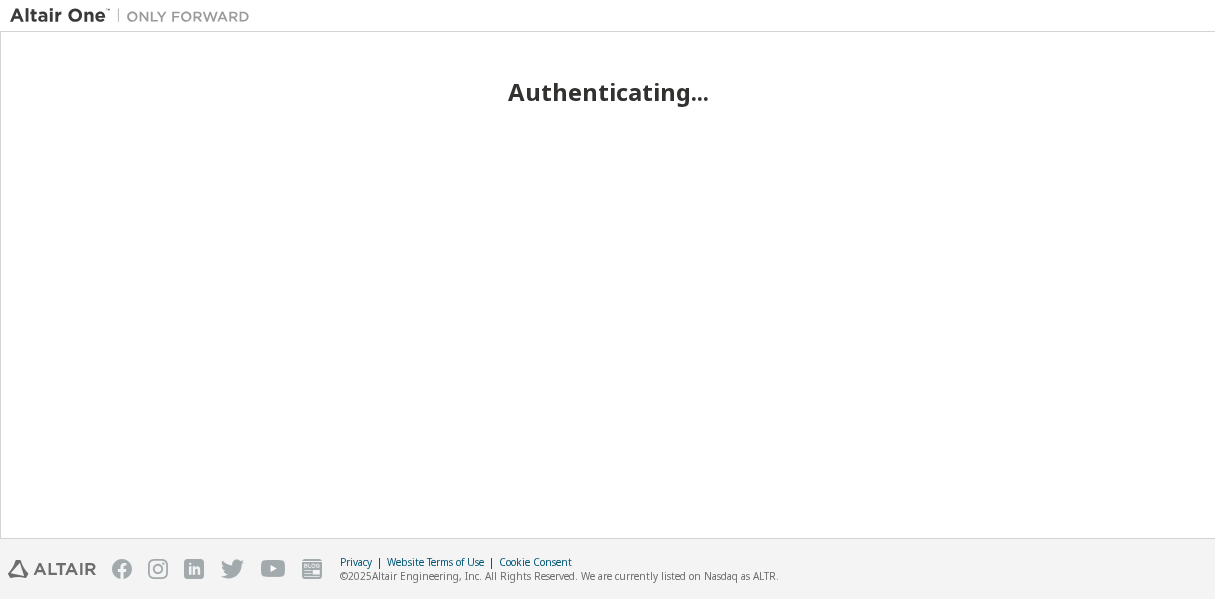 scroll, scrollTop: 0, scrollLeft: 0, axis: both 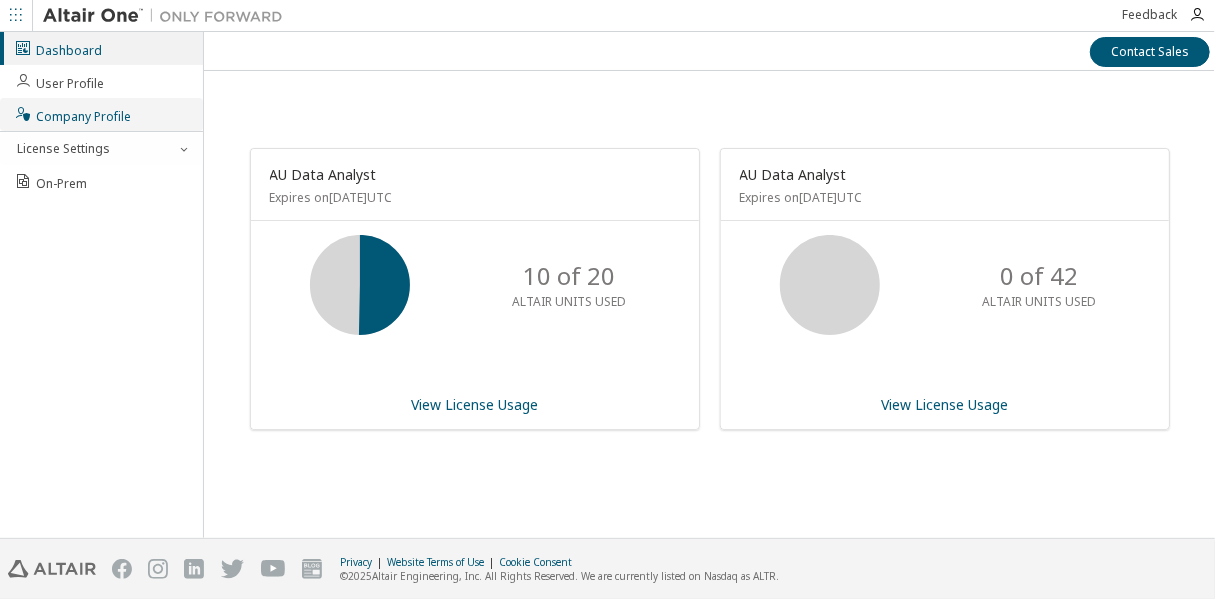 click on "Company Profile" at bounding box center (101, 114) 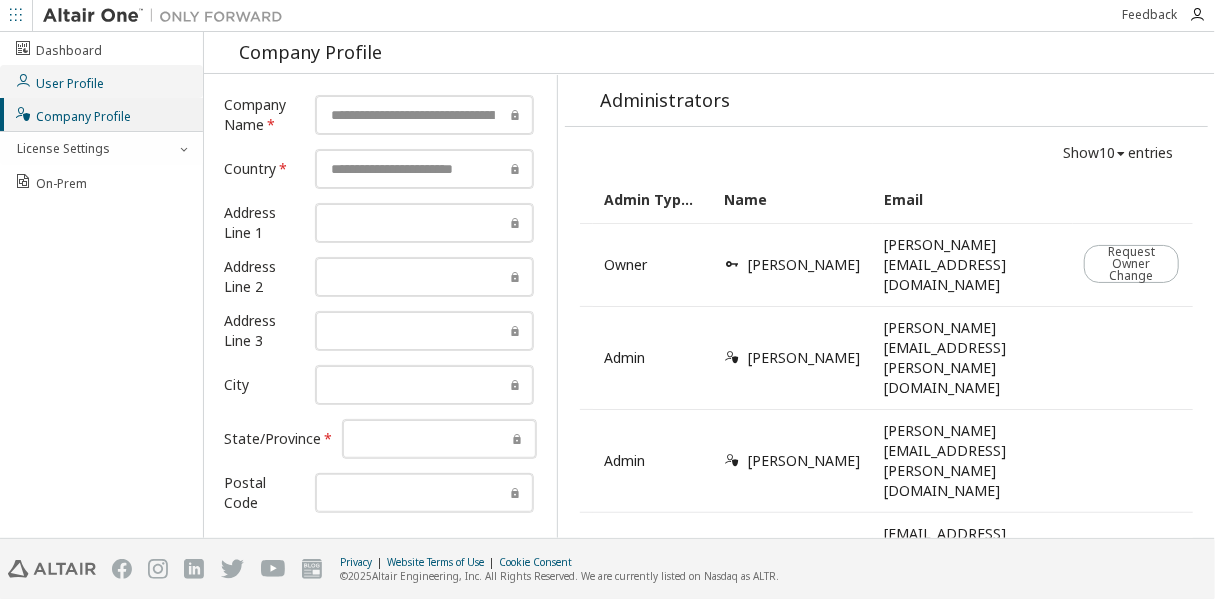 click on "User Profile" at bounding box center (59, 81) 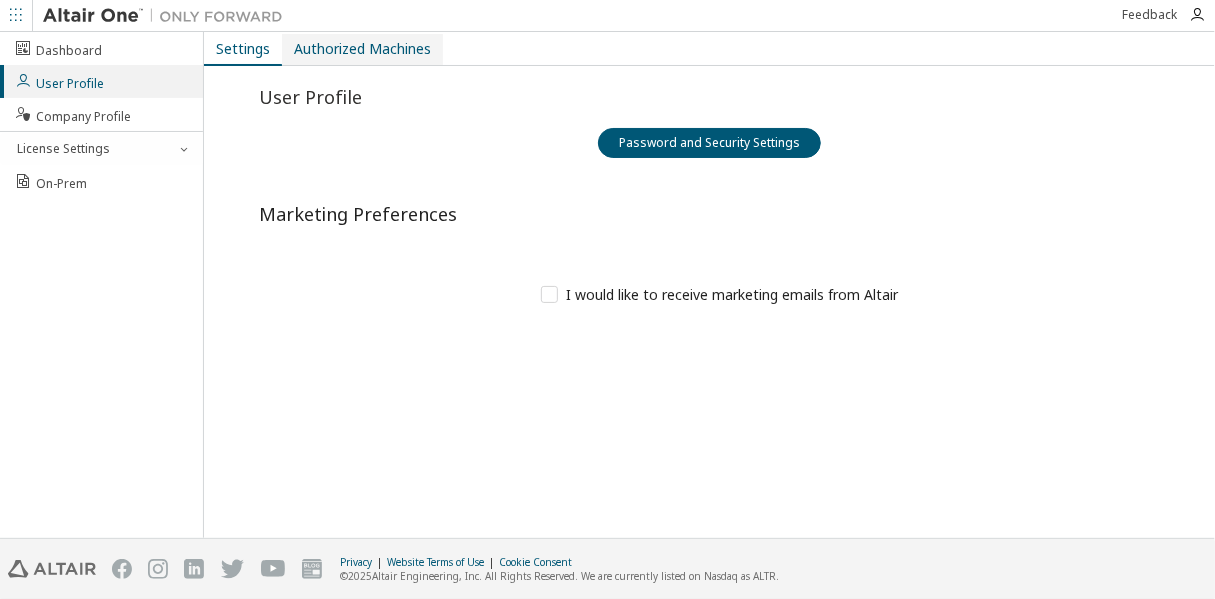 click on "Authorized Machines" at bounding box center (362, 49) 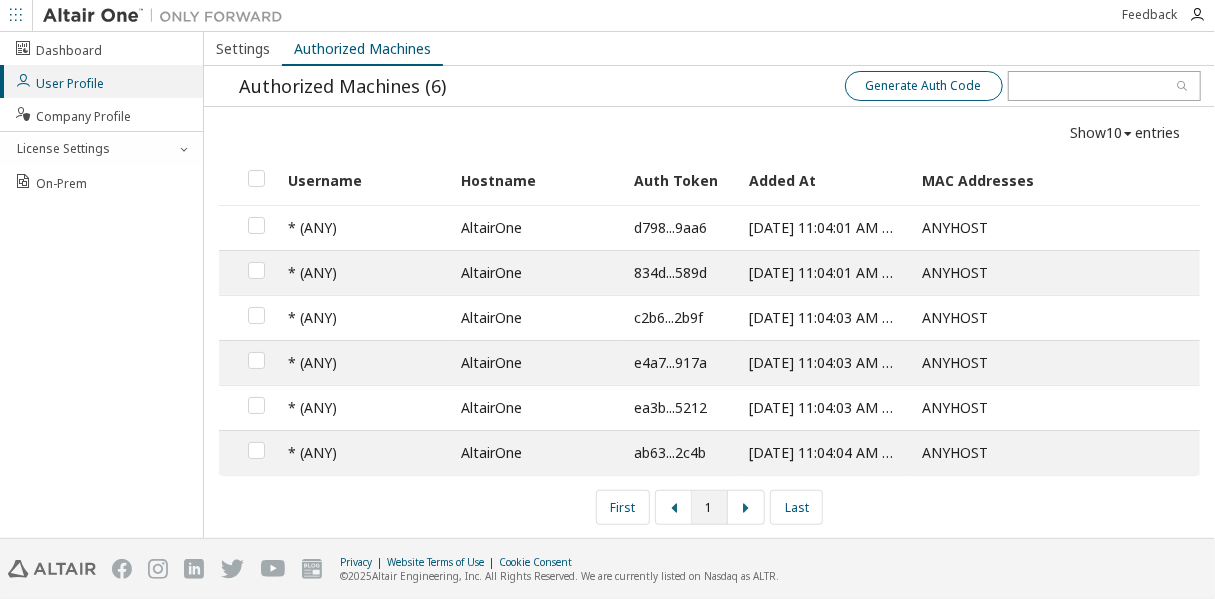 click on "Generate Auth Code" at bounding box center [924, 86] 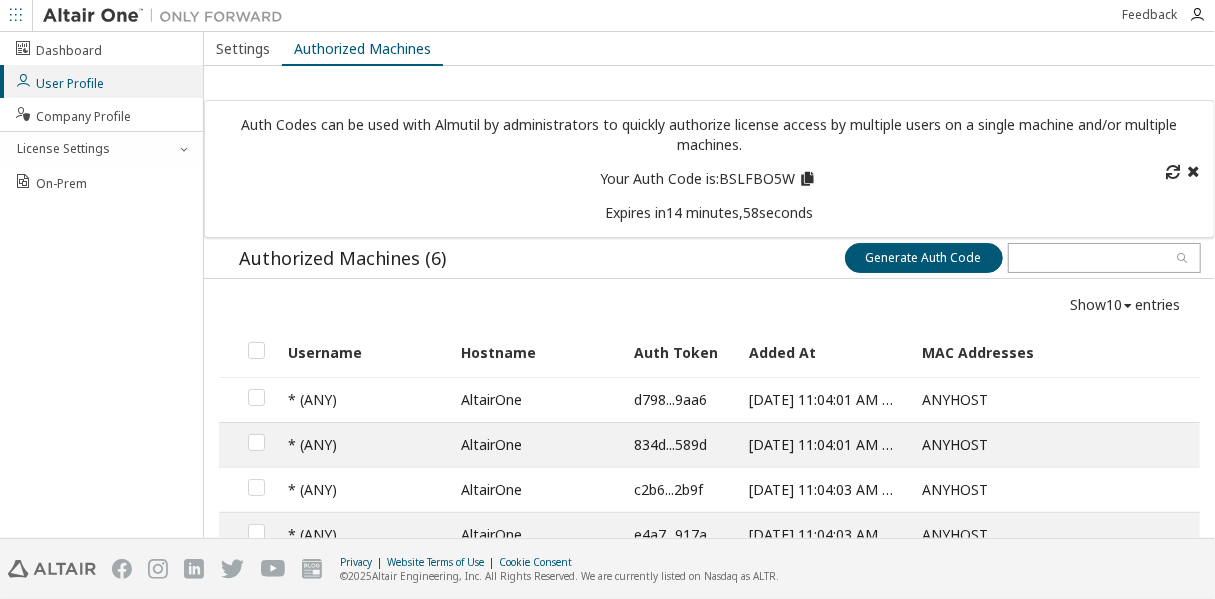 click on "Your Auth Code is:  BSLFBO5W" at bounding box center (709, 179) 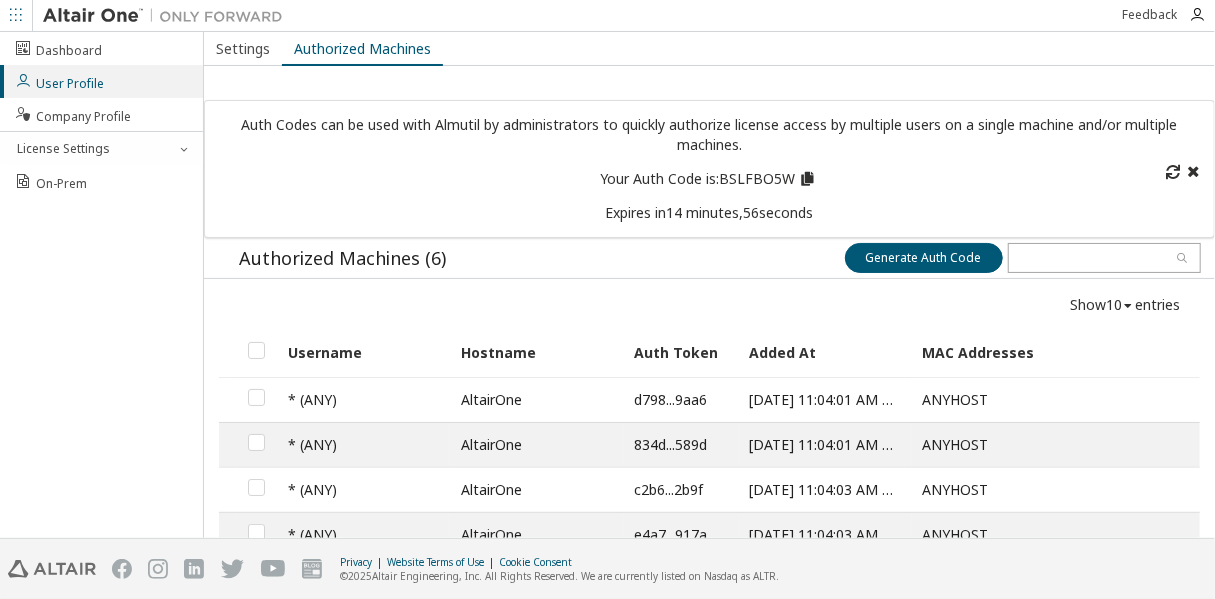 click at bounding box center (807, 176) 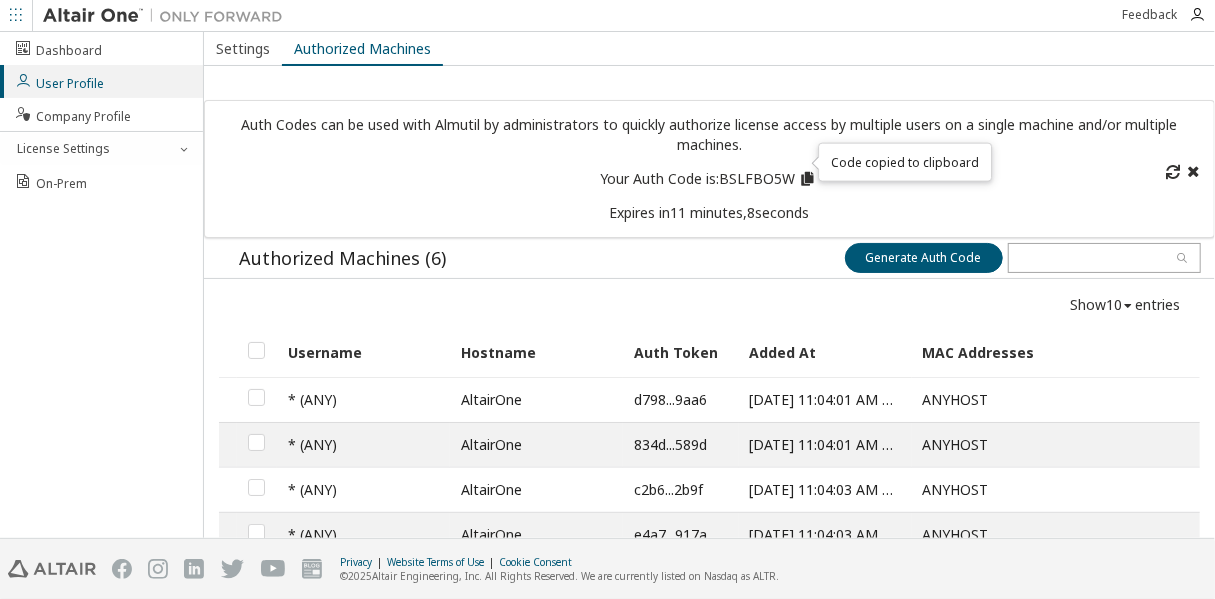 scroll, scrollTop: 167, scrollLeft: 0, axis: vertical 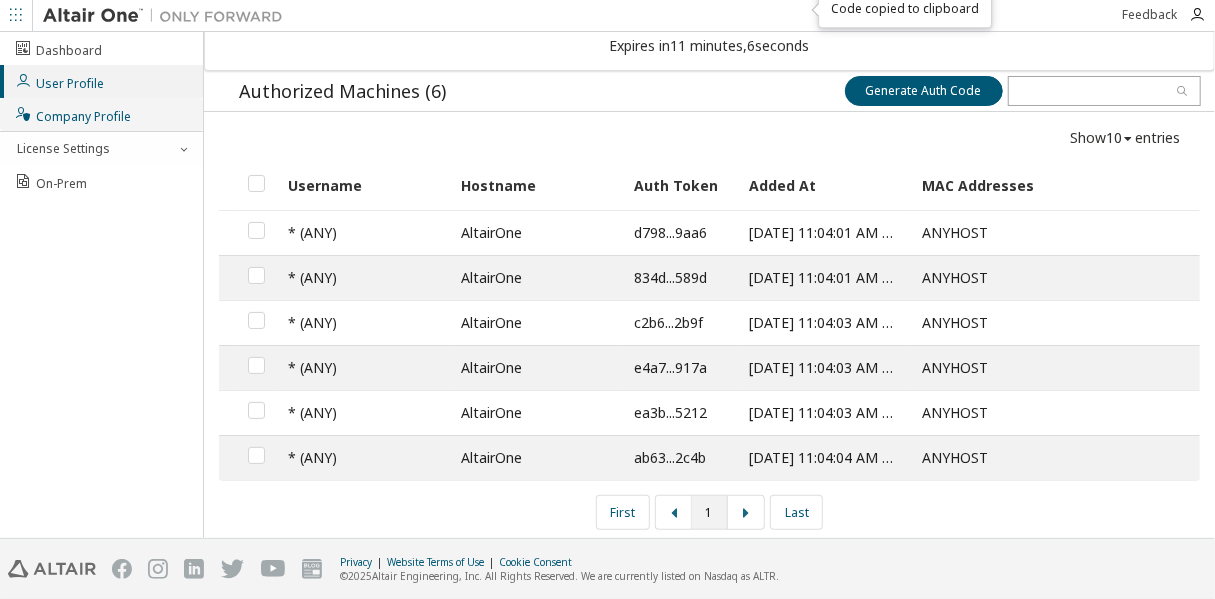 click on "Company Profile" at bounding box center [72, 114] 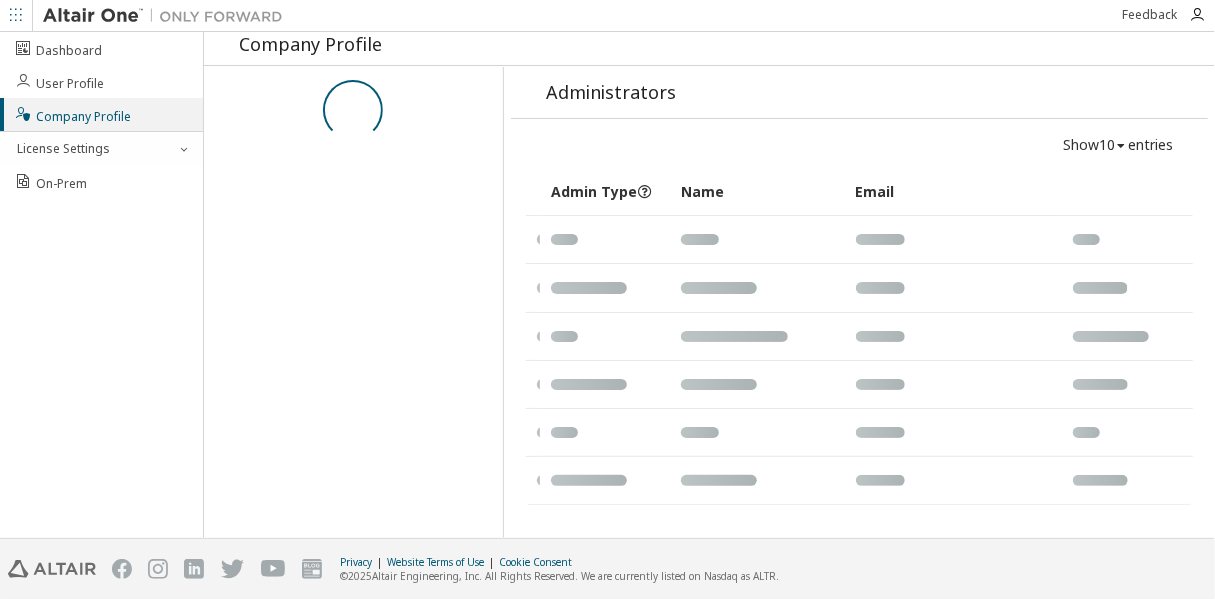 scroll, scrollTop: 7, scrollLeft: 0, axis: vertical 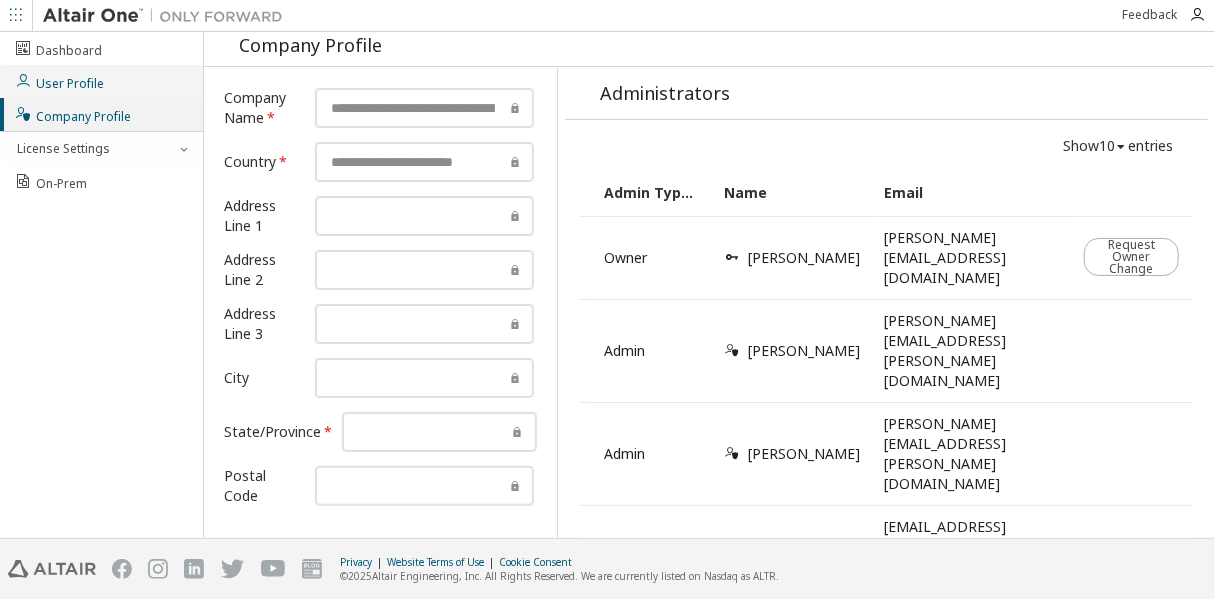 click on "User Profile" at bounding box center (59, 81) 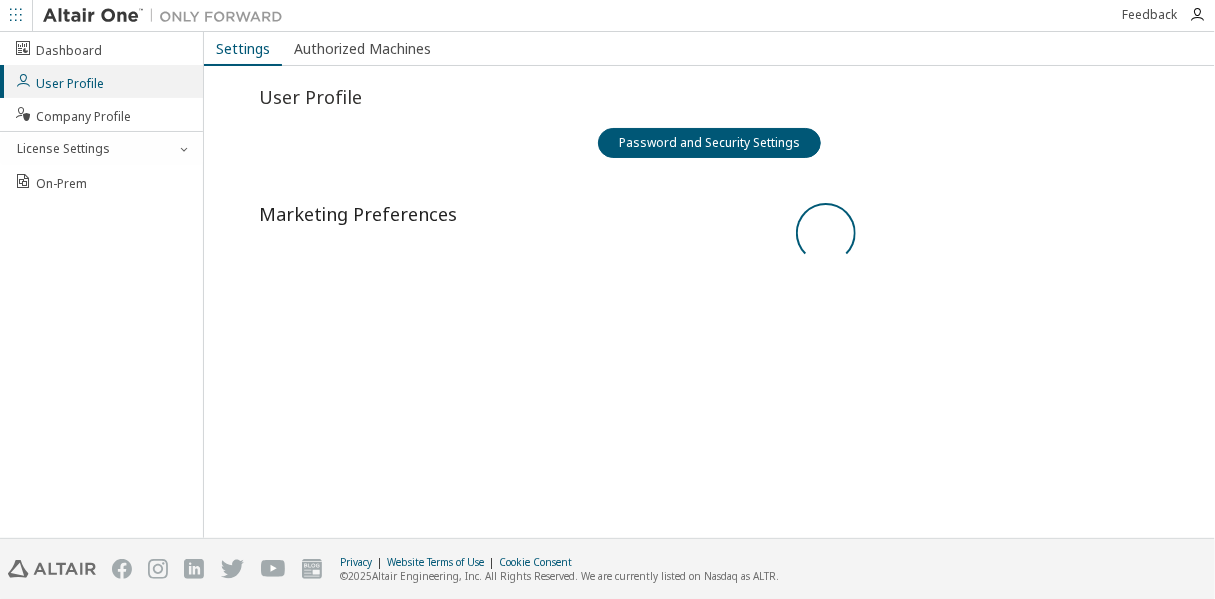 scroll, scrollTop: 0, scrollLeft: 0, axis: both 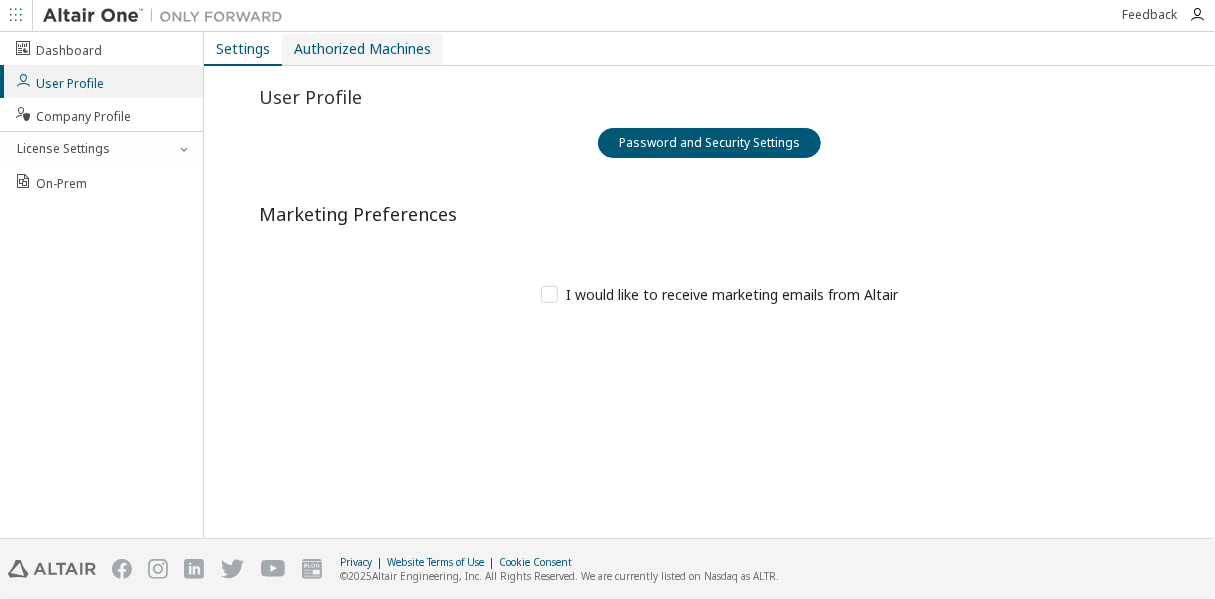 click on "Authorized Machines" at bounding box center (362, 49) 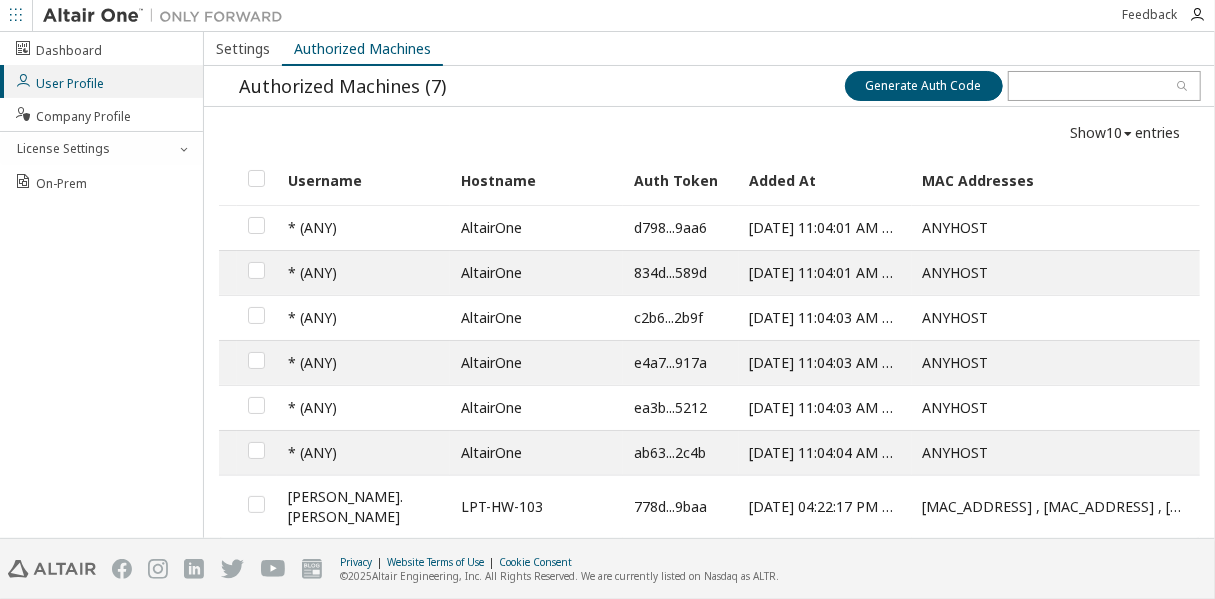 scroll, scrollTop: 40, scrollLeft: 0, axis: vertical 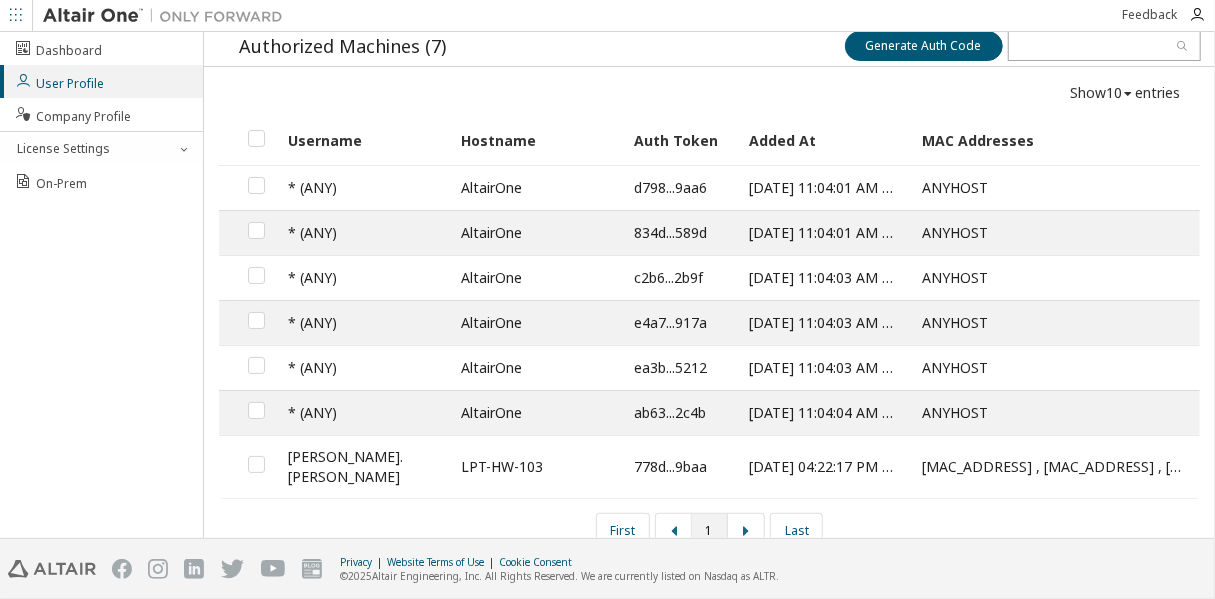 click at bounding box center [257, 466] 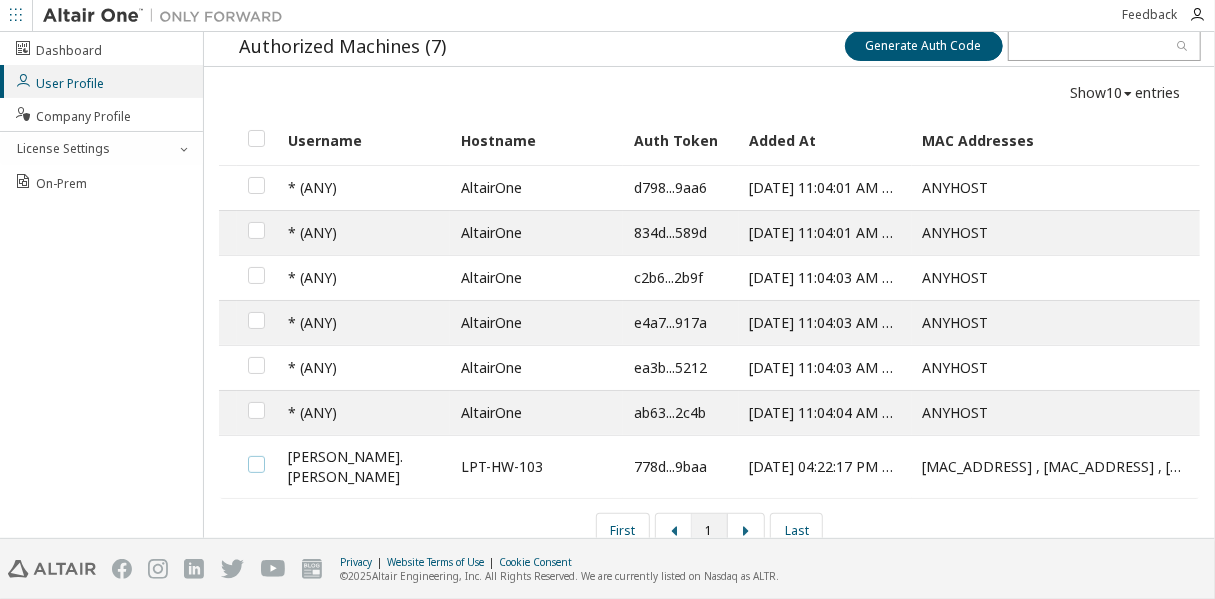 click at bounding box center (256, 456) 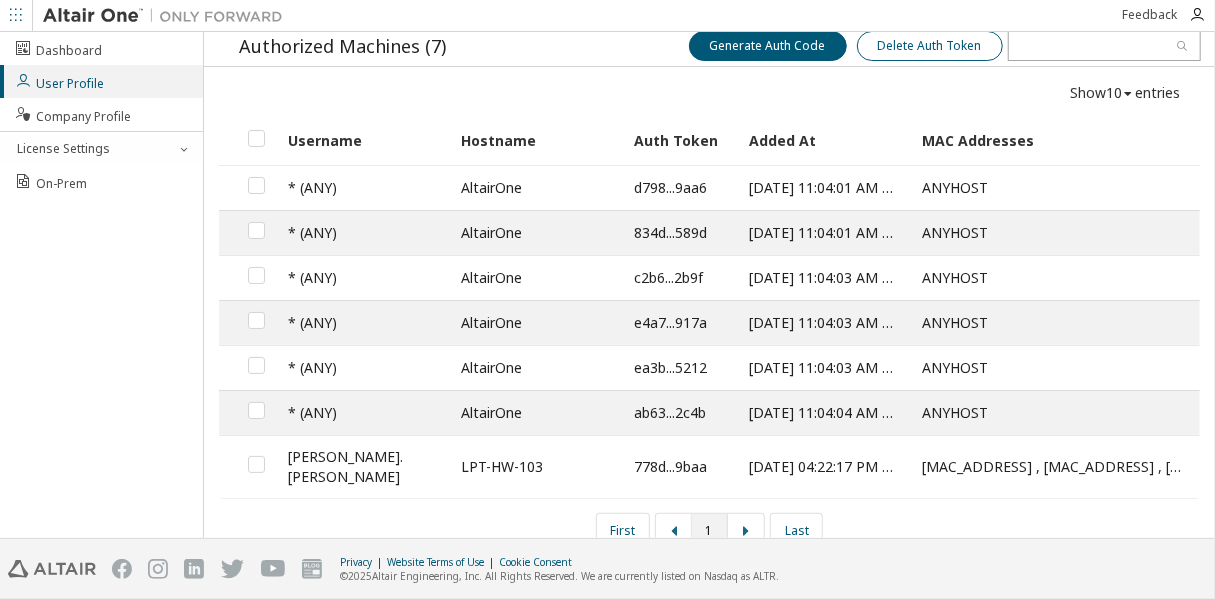 click on "Delete Auth Token" at bounding box center [930, 46] 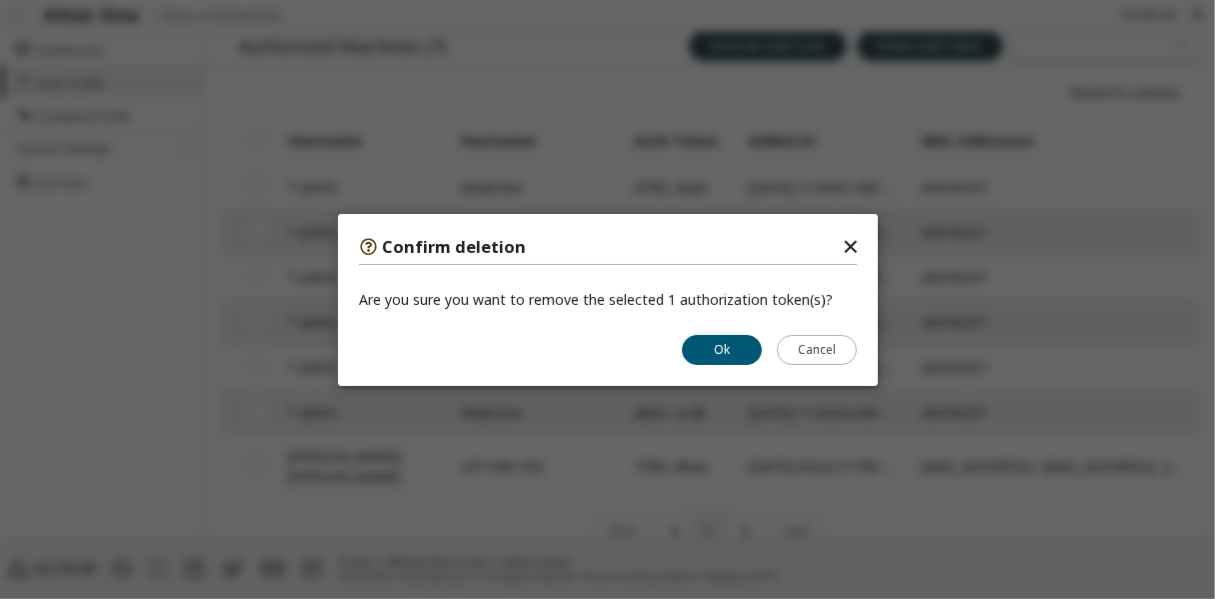 click on "Confirm deletion ✕ Are you sure you want to remove the selected 1 authorization token(s)? Ok Cancel" at bounding box center [608, 300] 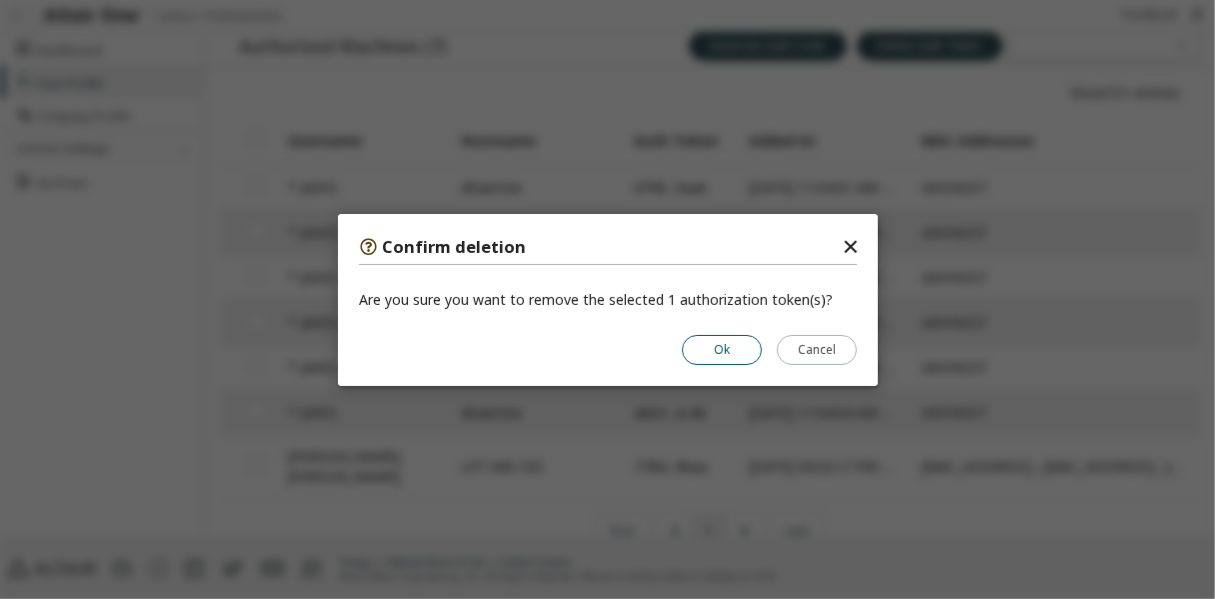 click on "Ok" at bounding box center [722, 349] 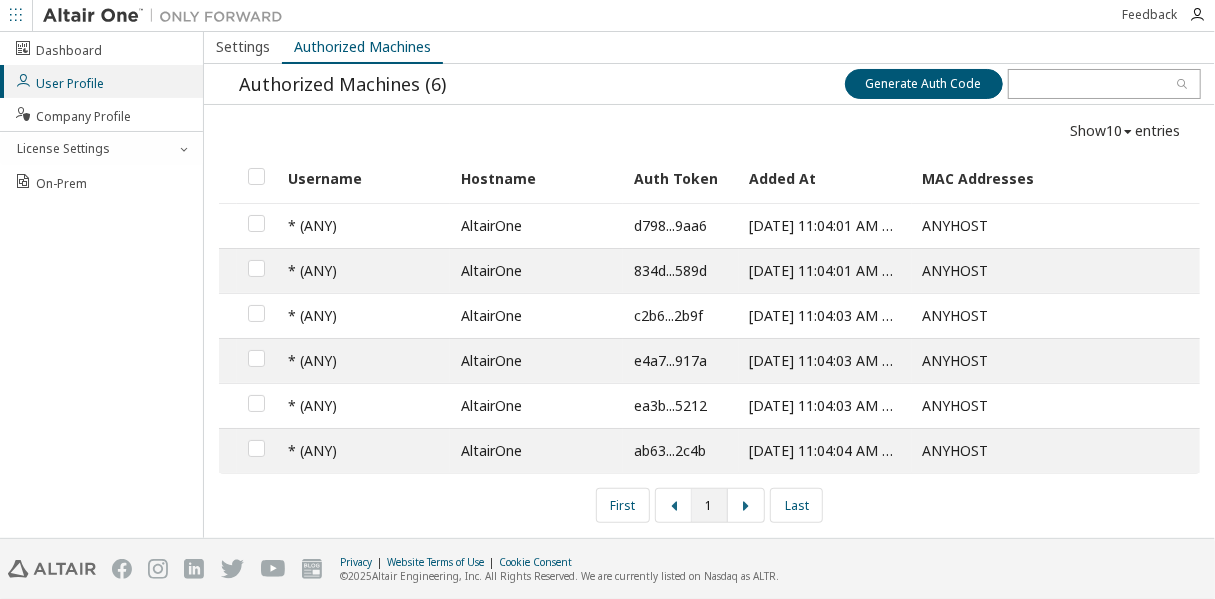 scroll, scrollTop: 0, scrollLeft: 0, axis: both 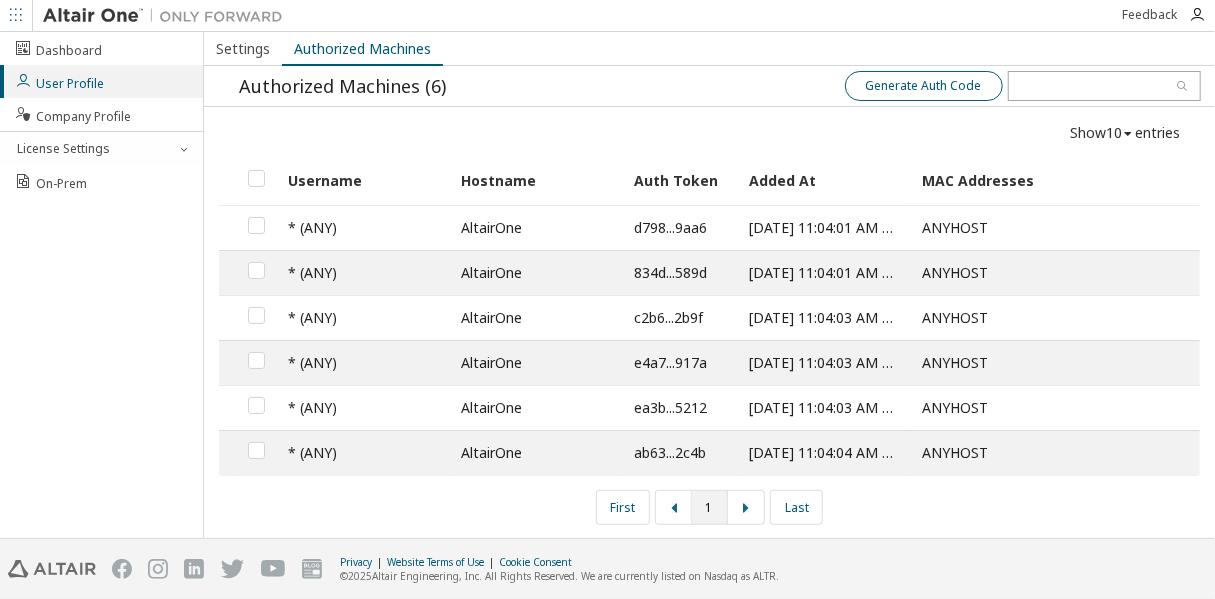 click on "Generate Auth Code" at bounding box center (924, 86) 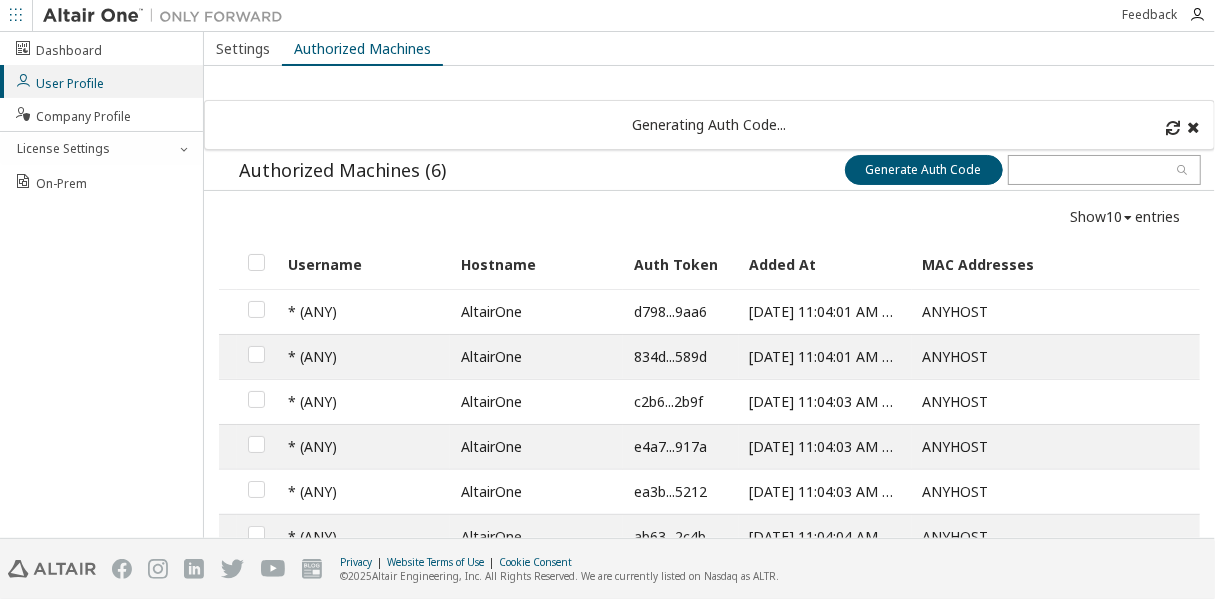 click on "Generating Auth Code..." at bounding box center [709, 125] 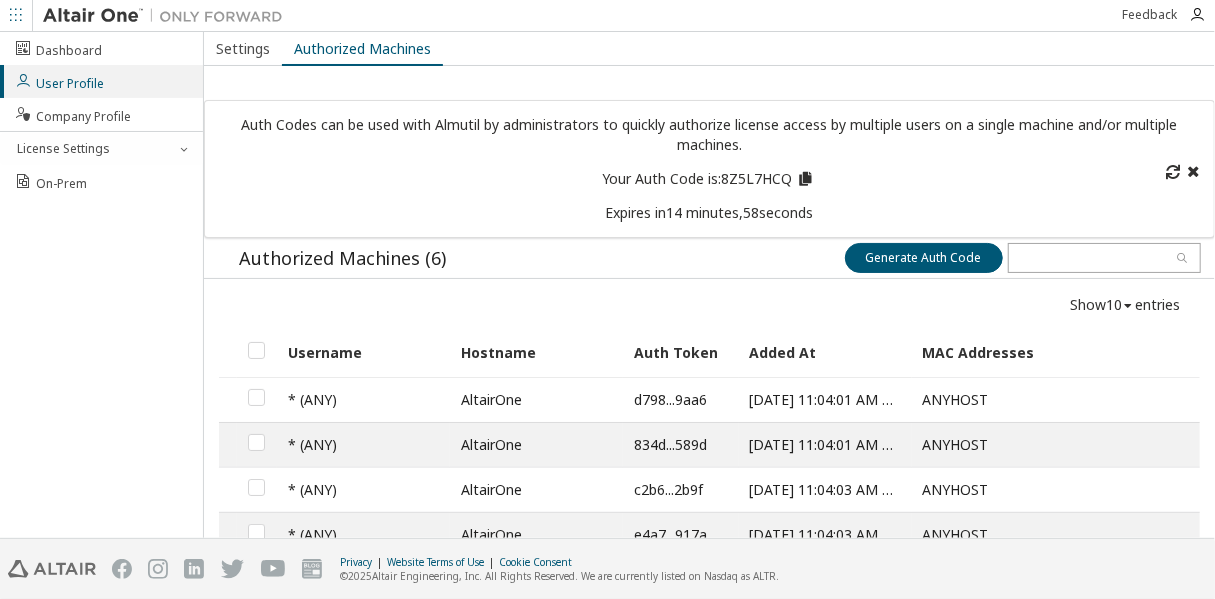 click at bounding box center (804, 176) 